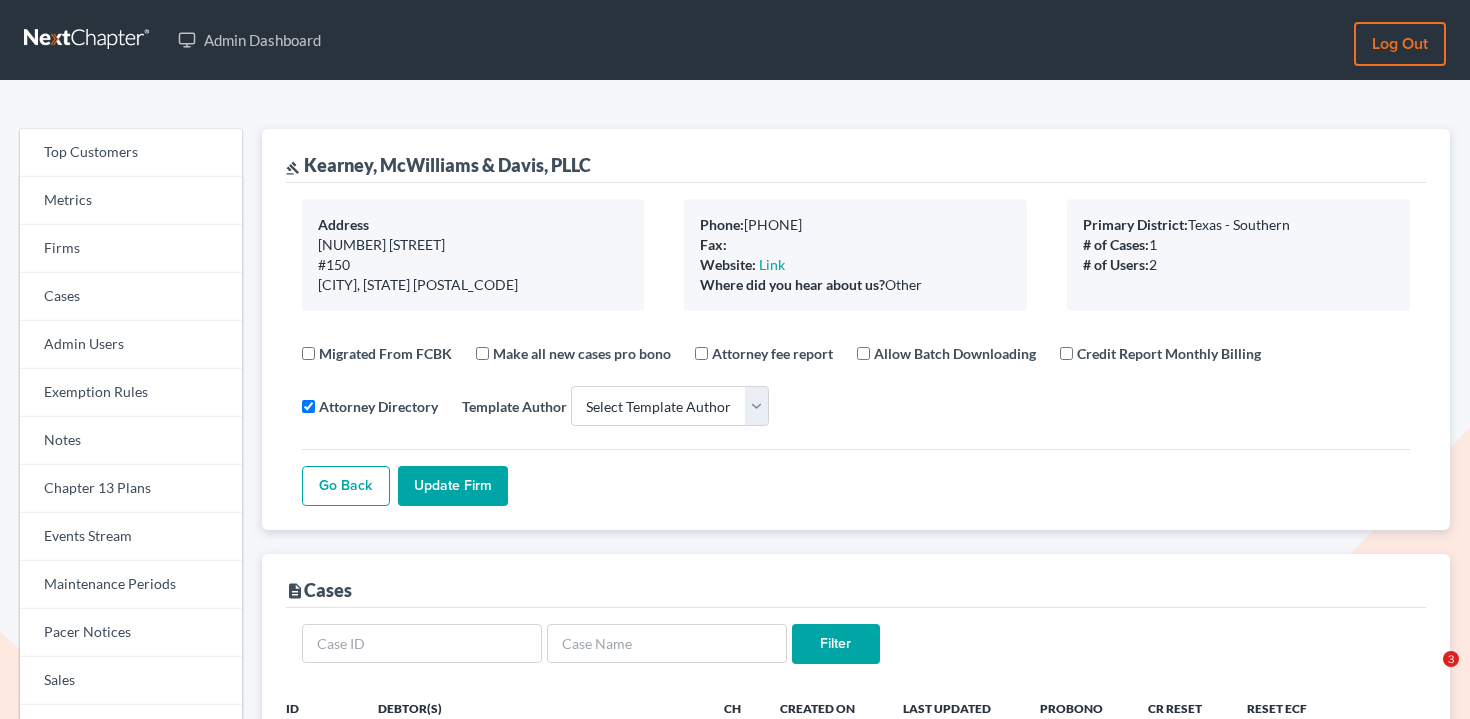 select 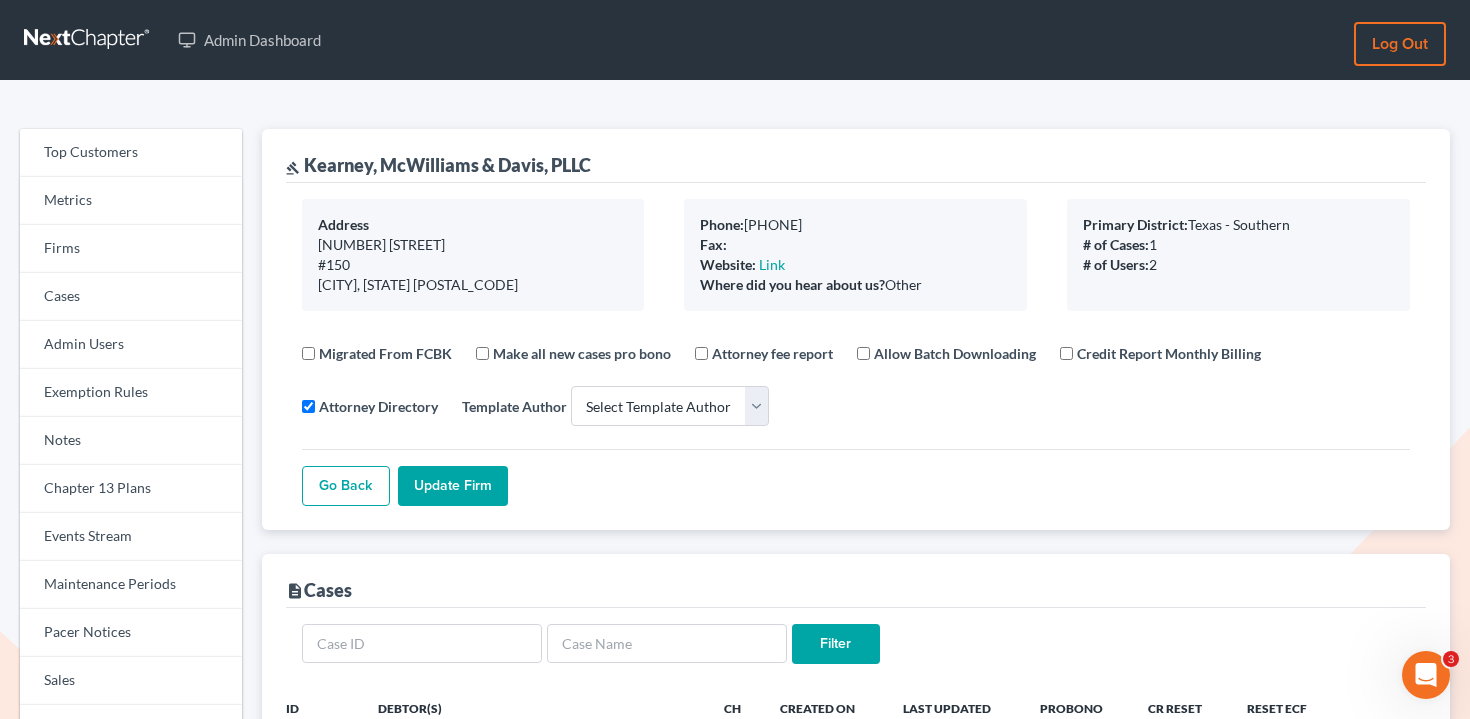 scroll, scrollTop: 0, scrollLeft: 0, axis: both 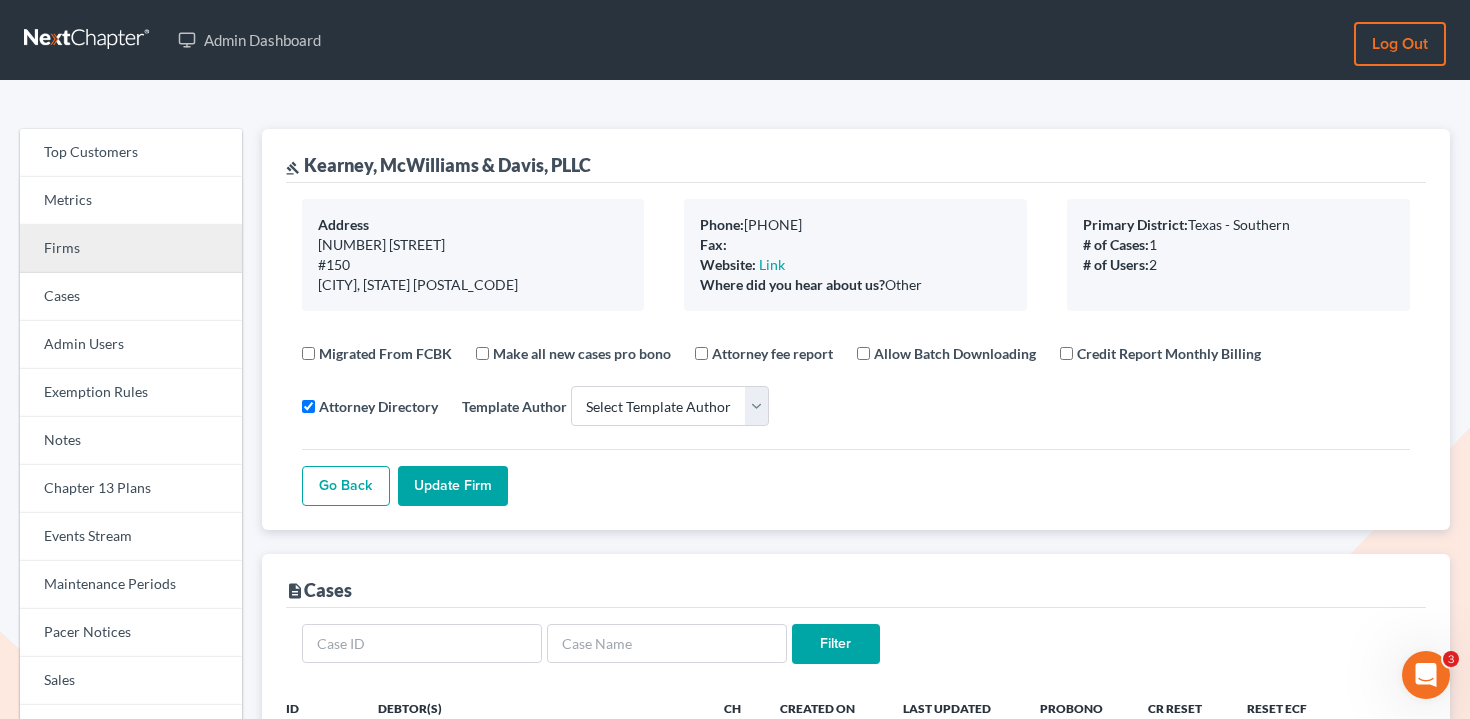 click on "Firms" at bounding box center (131, 249) 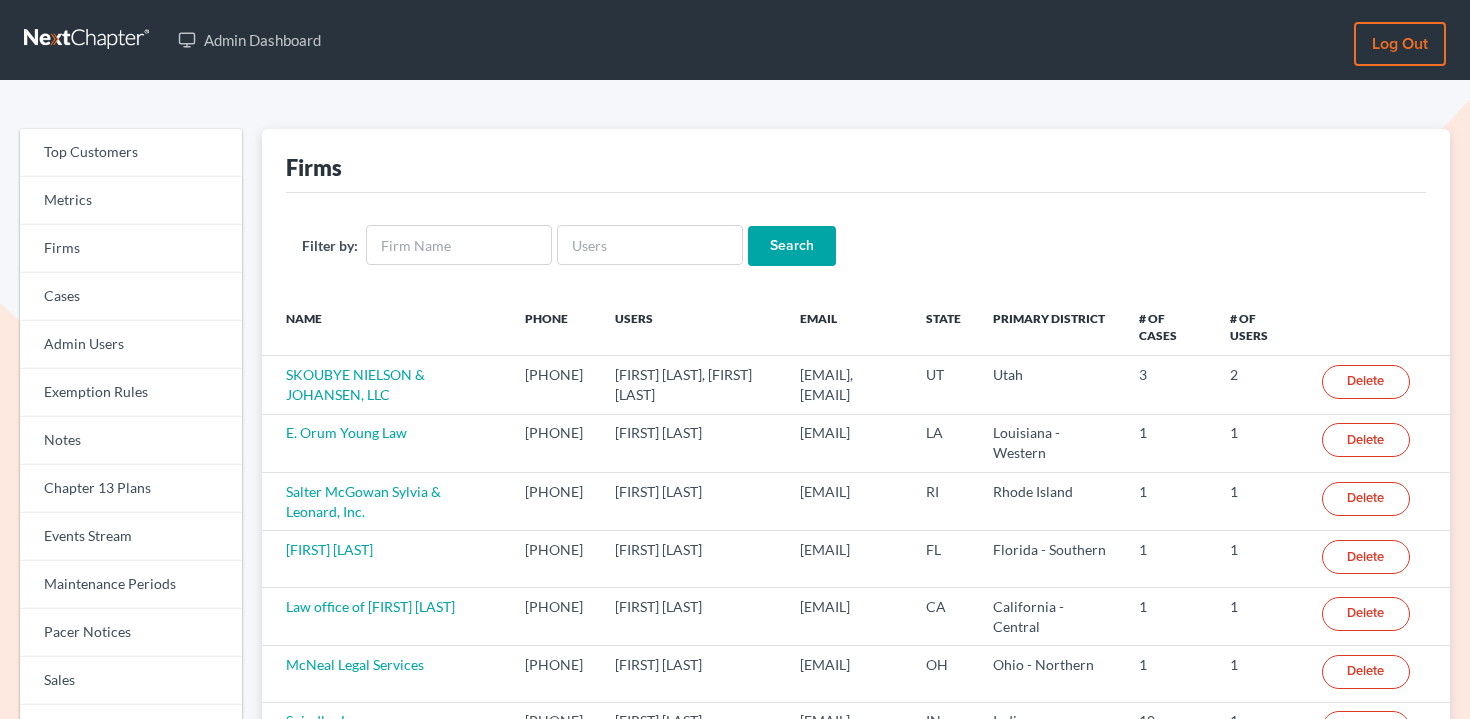 scroll, scrollTop: 0, scrollLeft: 0, axis: both 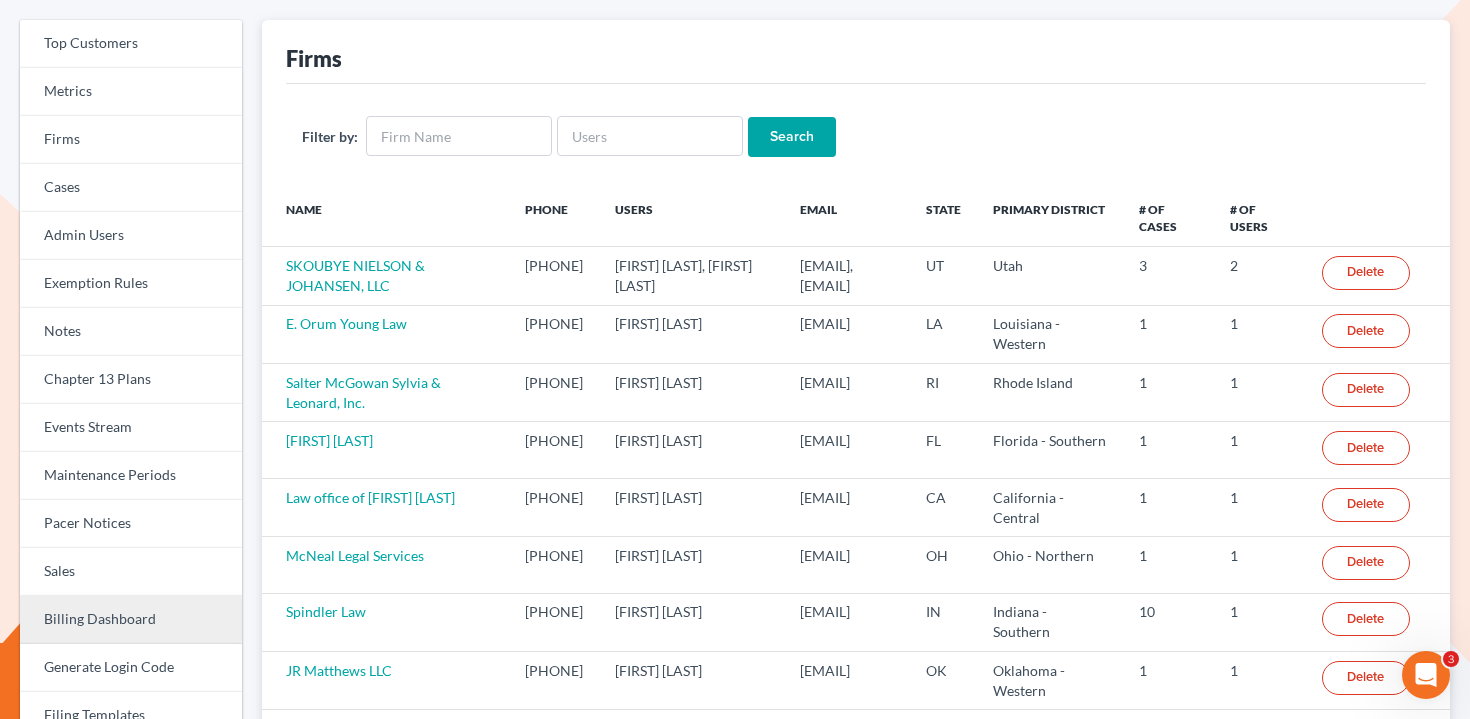 click on "Billing Dashboard" at bounding box center [131, 620] 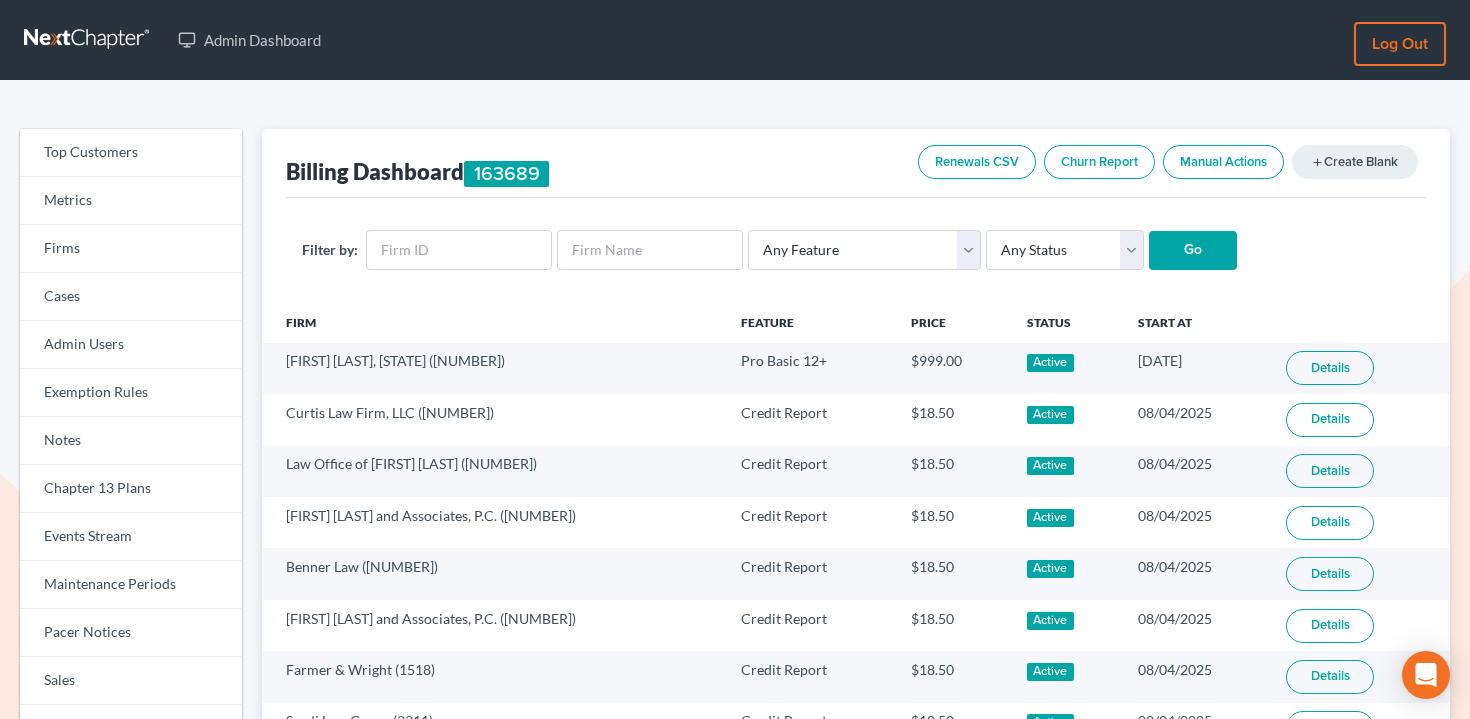 scroll, scrollTop: 0, scrollLeft: 0, axis: both 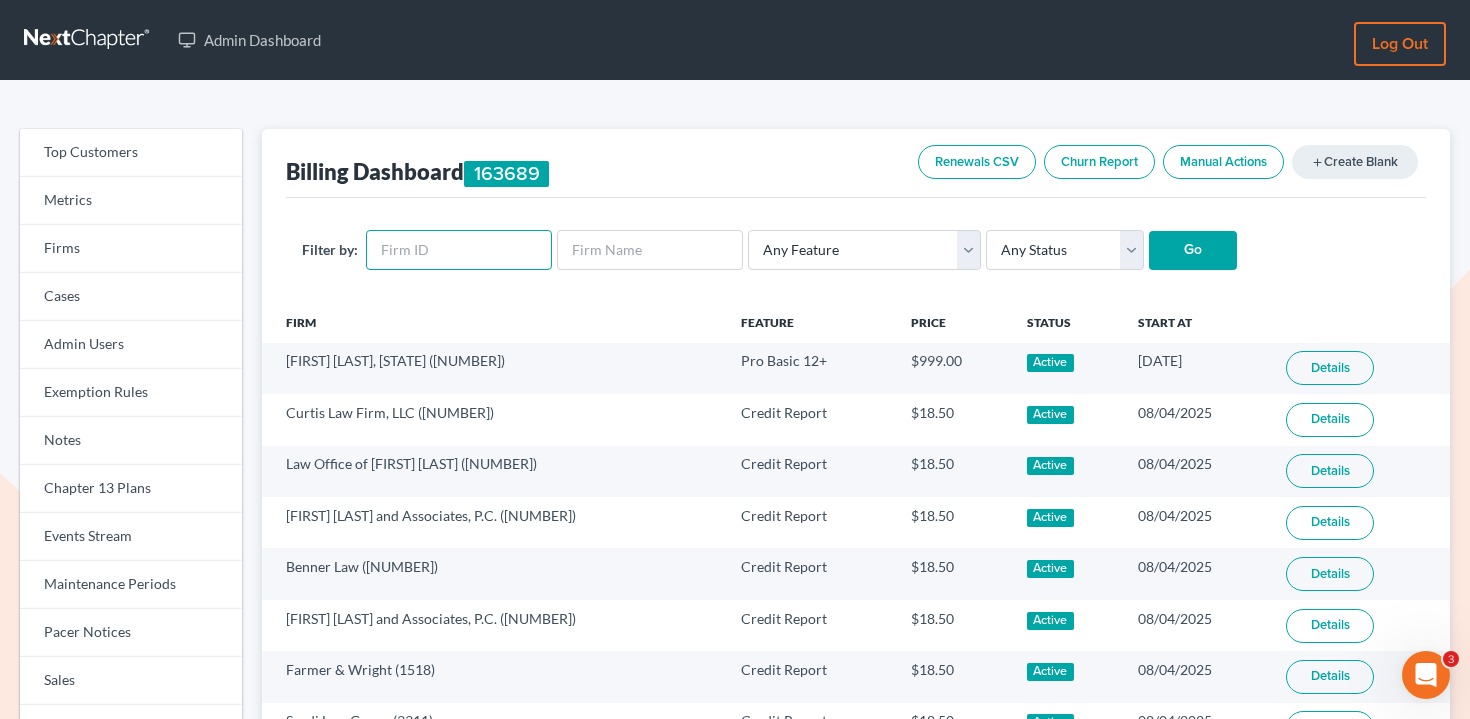click at bounding box center [459, 250] 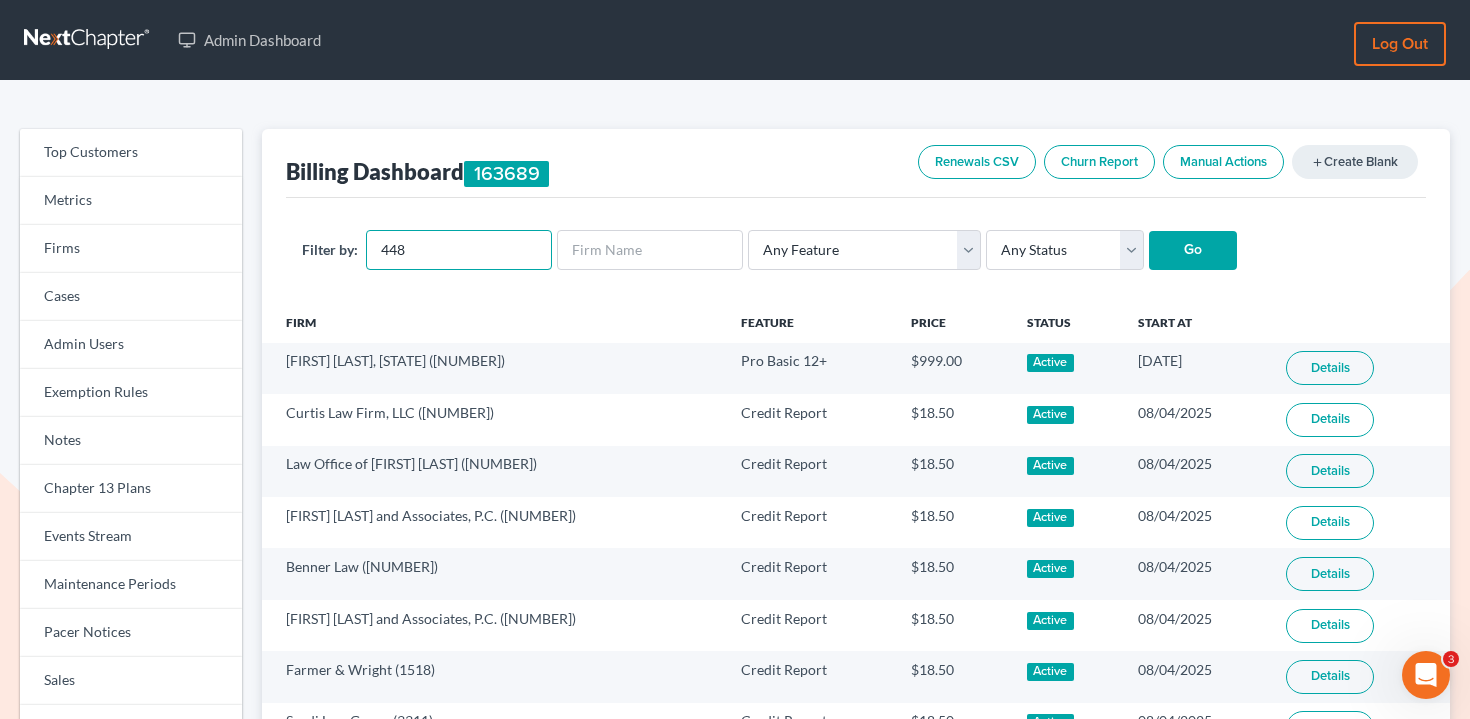 type on "448" 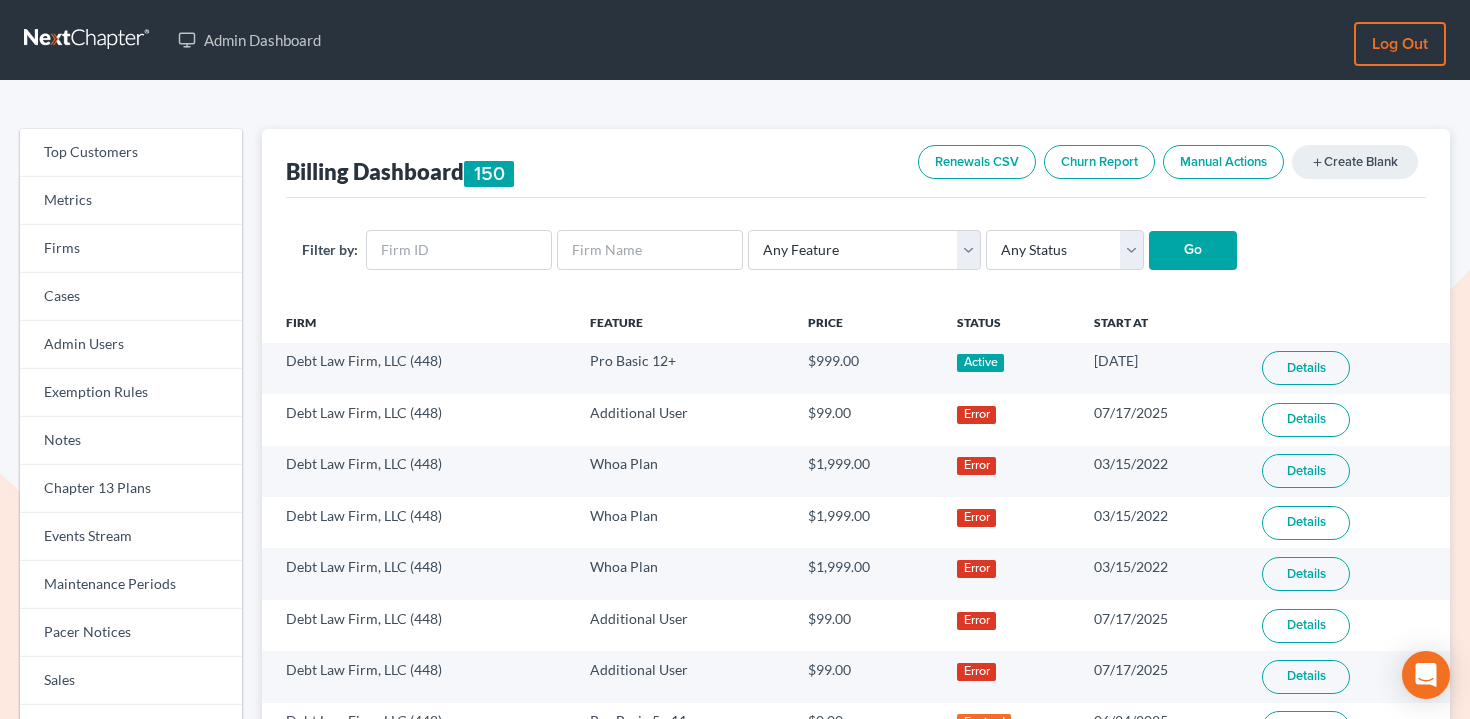 scroll, scrollTop: 0, scrollLeft: 0, axis: both 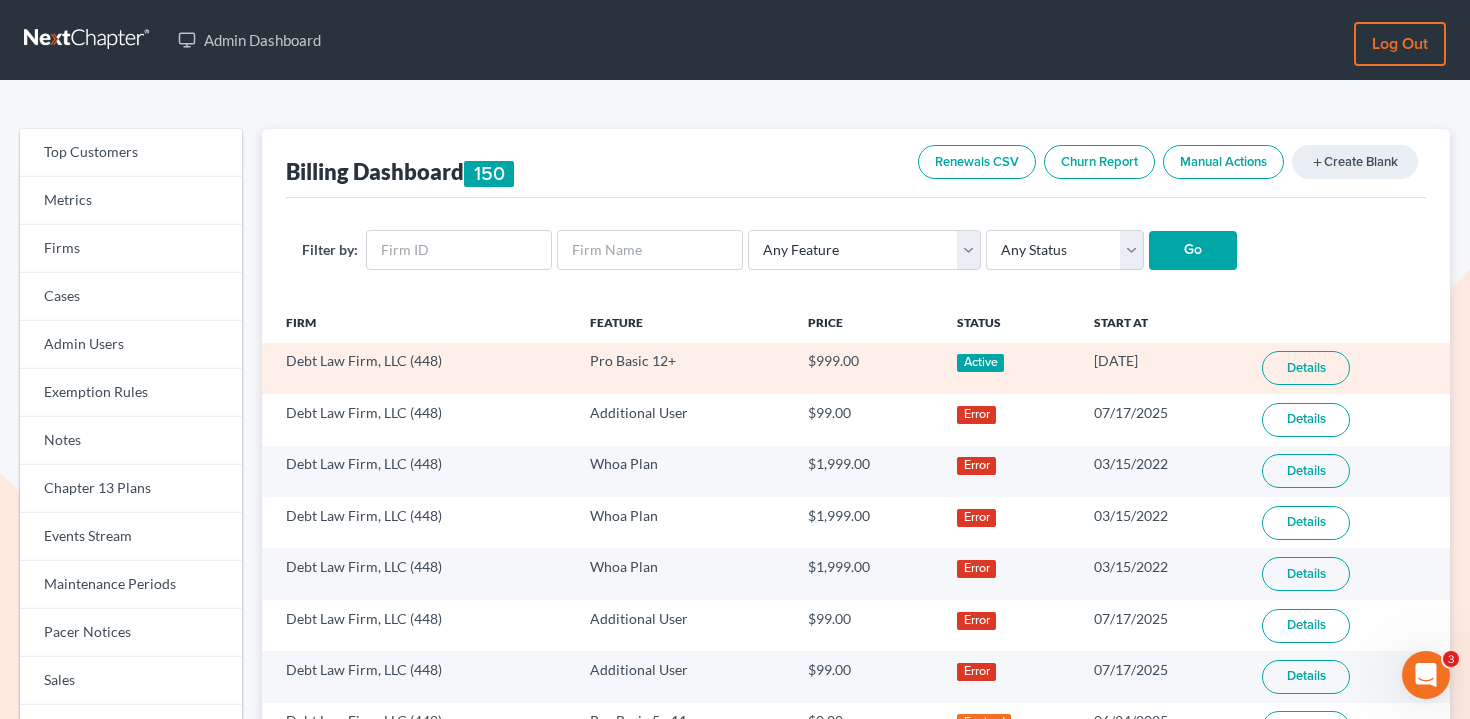 click on "Details" at bounding box center [1306, 368] 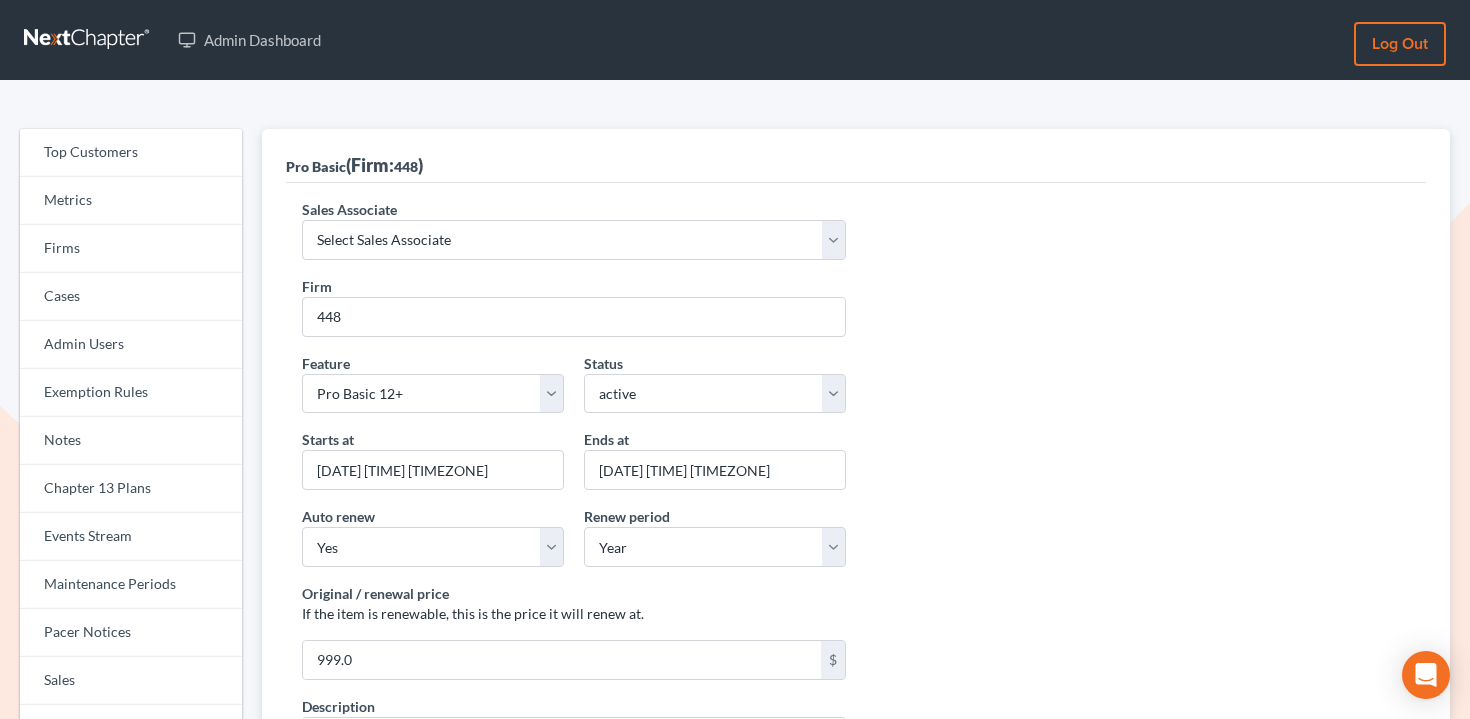 scroll, scrollTop: 0, scrollLeft: 0, axis: both 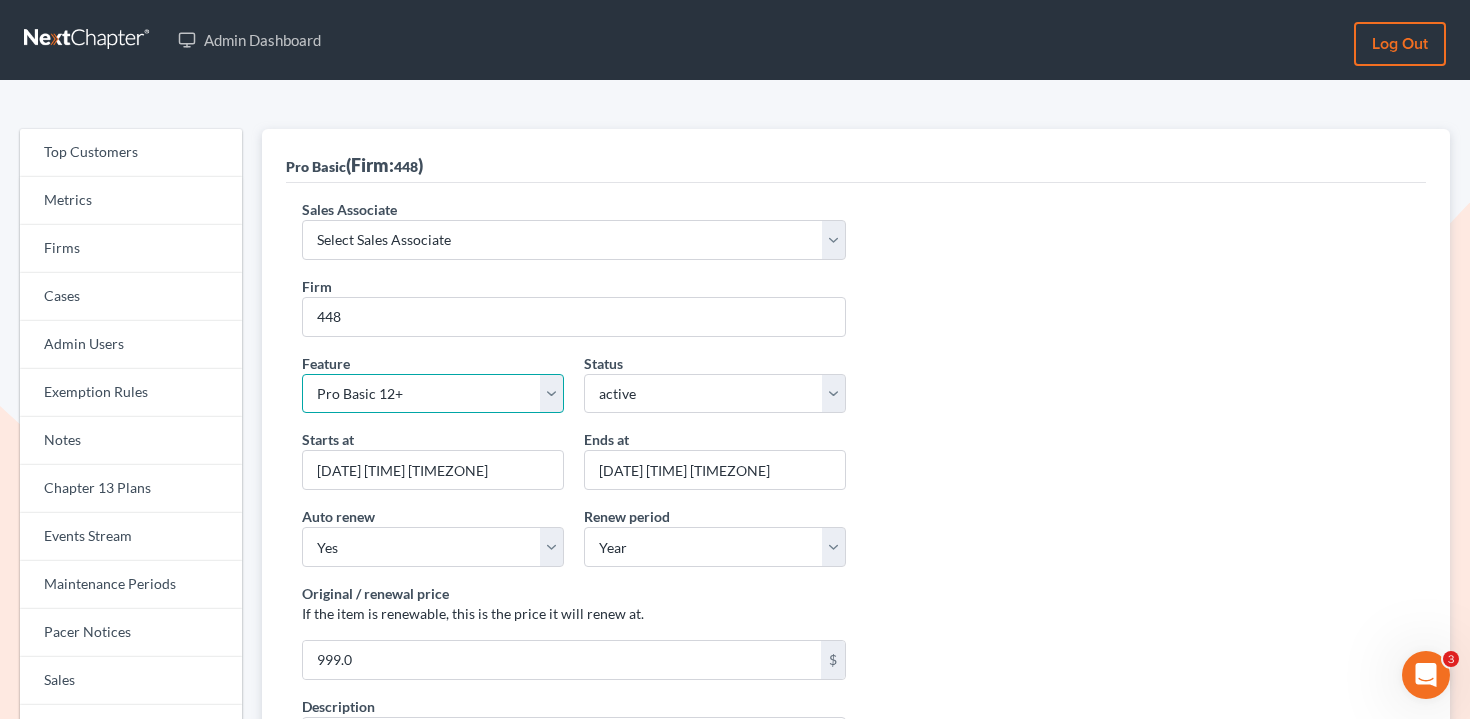 click on "Start Plus Plan
Pro Plus Plan
Whoa Plan
Credit Report
Credit Report Monthly
Final Packet
ECF Full
ECF Emergency
Chapter 13 Plan
MyChapter
NextMessage
Pacer Notices
Doc Creator
Virtual Paralegal
Virtual Paralegal - Hourly
Virtual Paralegal Annual 5
Virtual Paralegal Annual 10
Virtual Paralegal Annual 15
Virtual Paralegal Annual 15+
Concierge
Case Transfer
Additional User
Additional User Loyalty
Start Plan (Loyalty)
Grow Plan (Loyalty)
Pro Plan (Loyalty)
Start Plan
Grow Plan
Pro Plan
Whoa Plan (Loyalty)
Doc Pro Monthly
Doc Whoa Monthly
Doc Pro
Doc Whoa
Form Suite
Pro Basic 1 - 4
Pro Basic 5 - 11
Pro Basic 12+
Pro Plus 1 - 11
Pro Plus 12+" at bounding box center [433, 394] 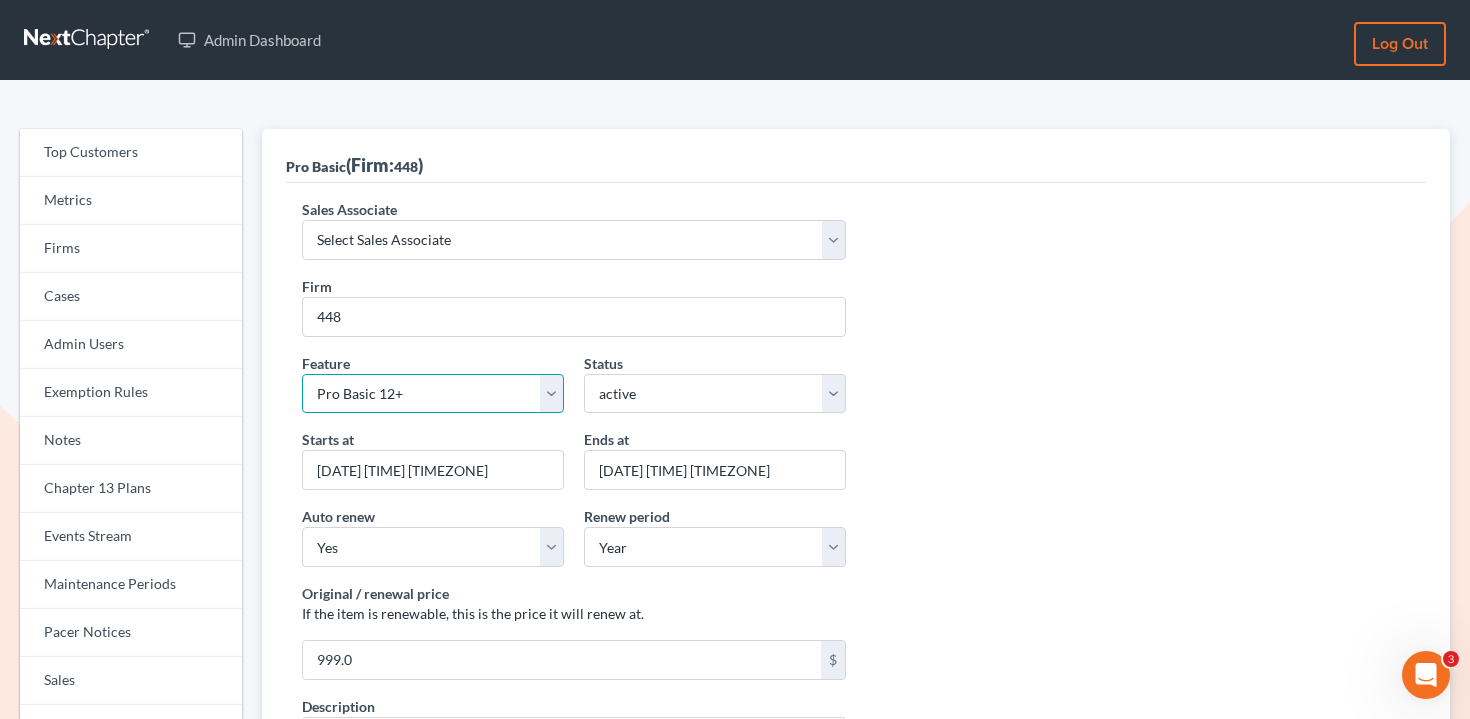 select on "pro_plus_tier1" 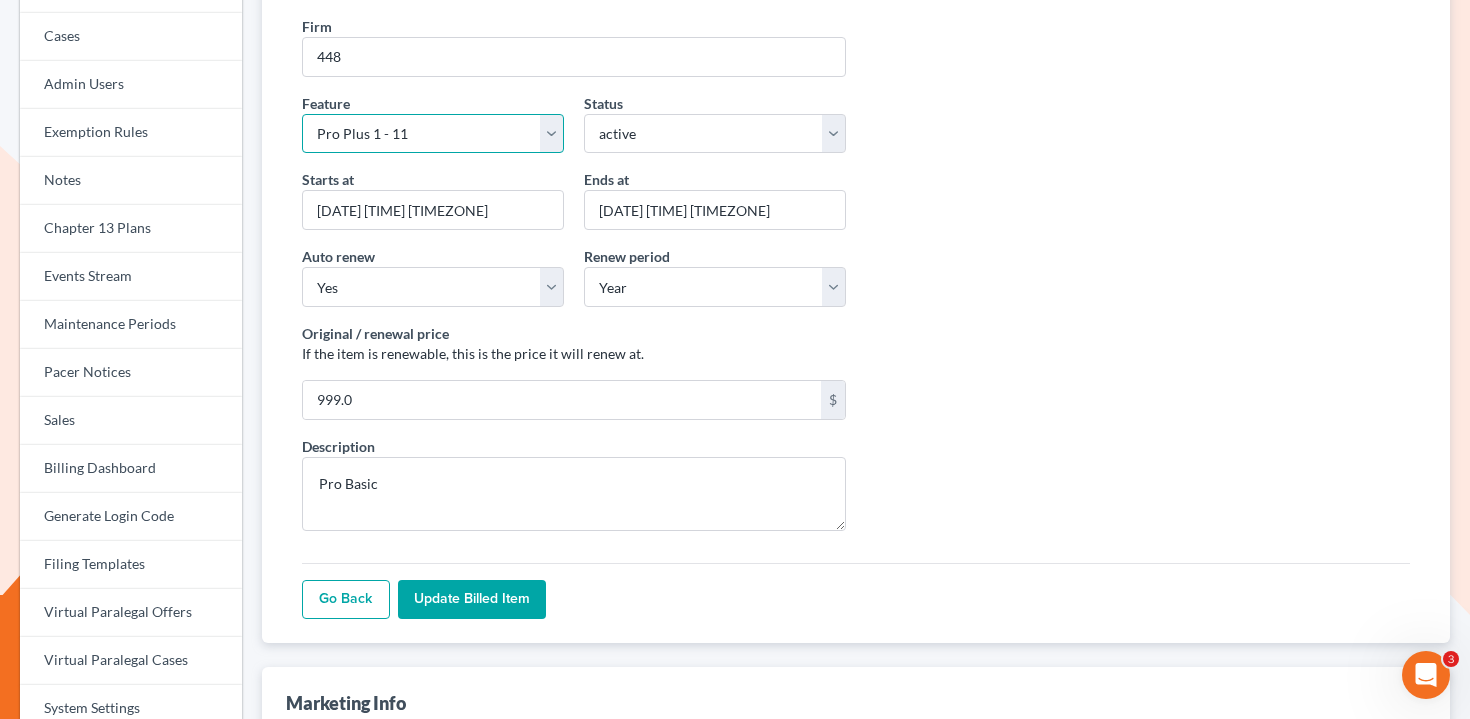 scroll, scrollTop: 395, scrollLeft: 0, axis: vertical 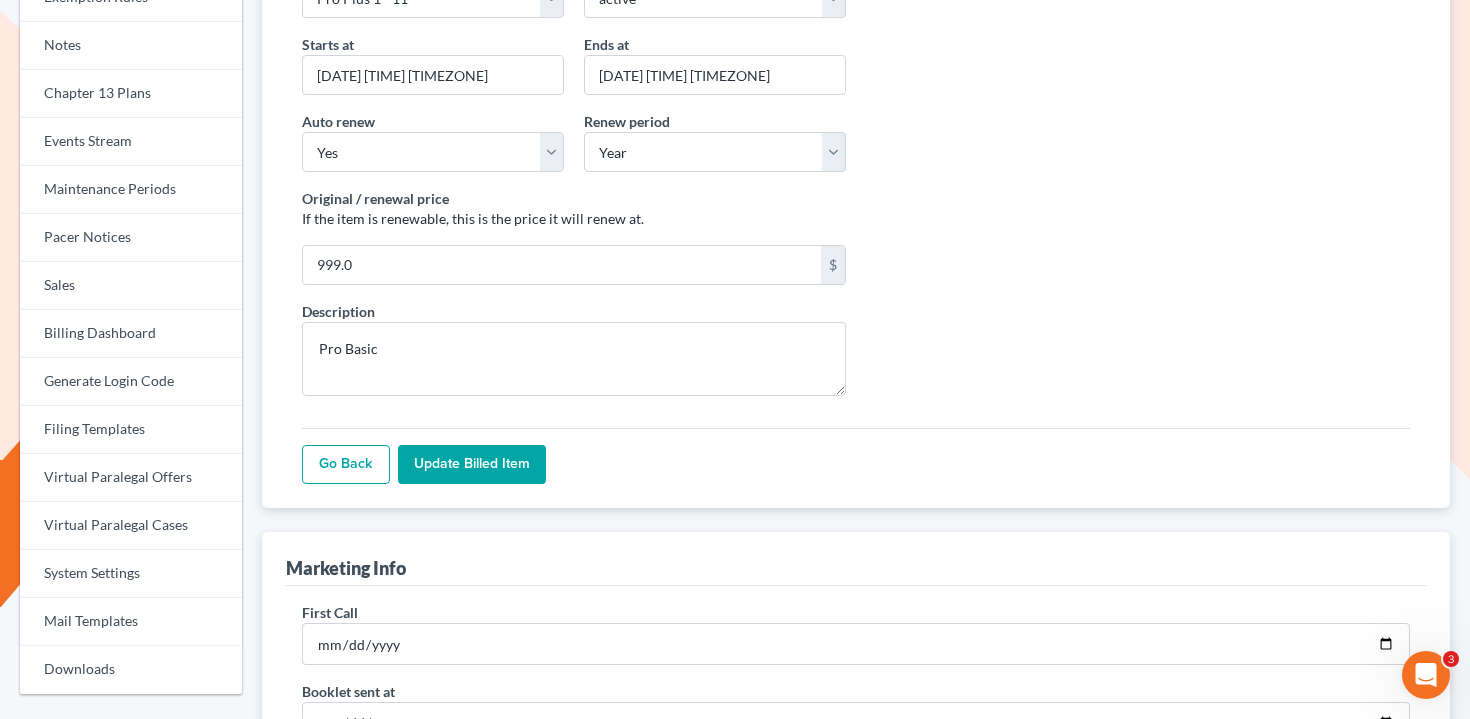 click on "Update Billed item" at bounding box center (472, 465) 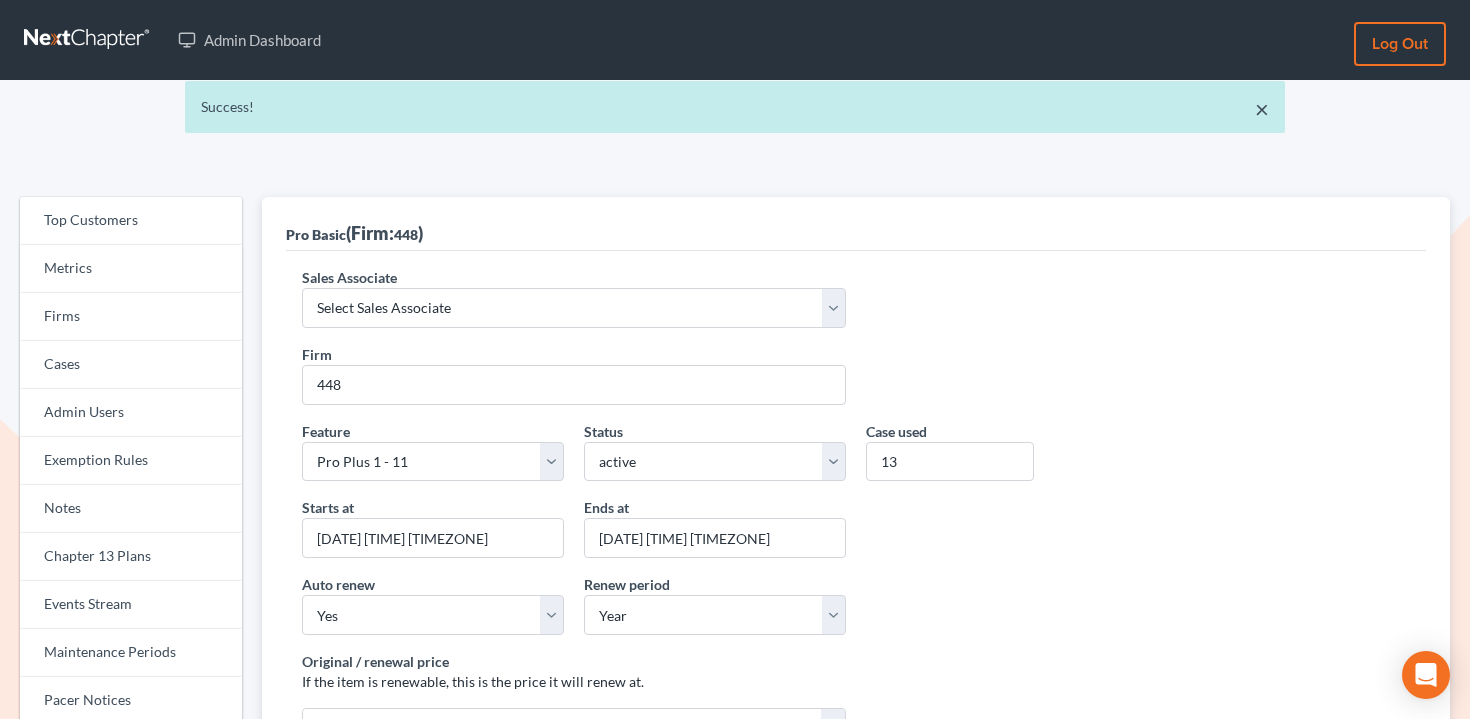scroll, scrollTop: 0, scrollLeft: 0, axis: both 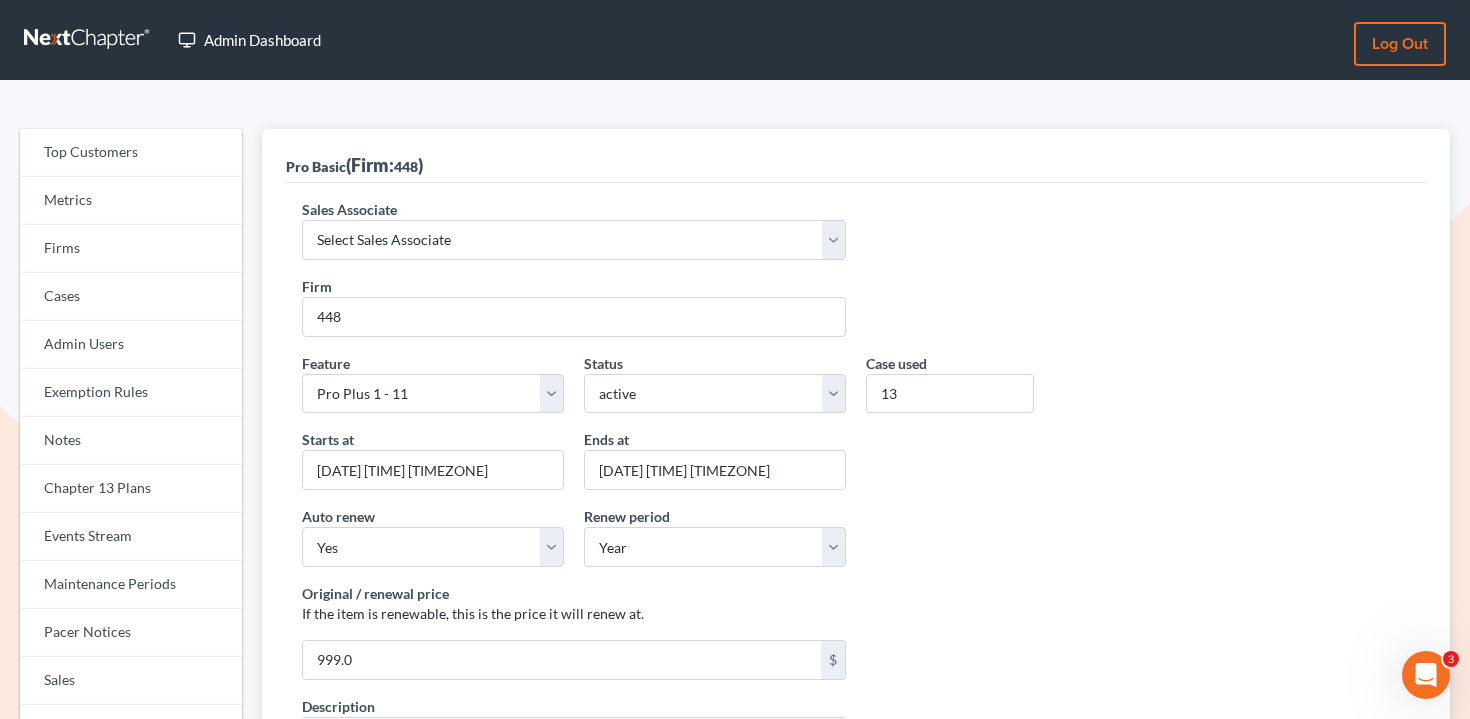click on "Admin Dashboard" at bounding box center (249, 40) 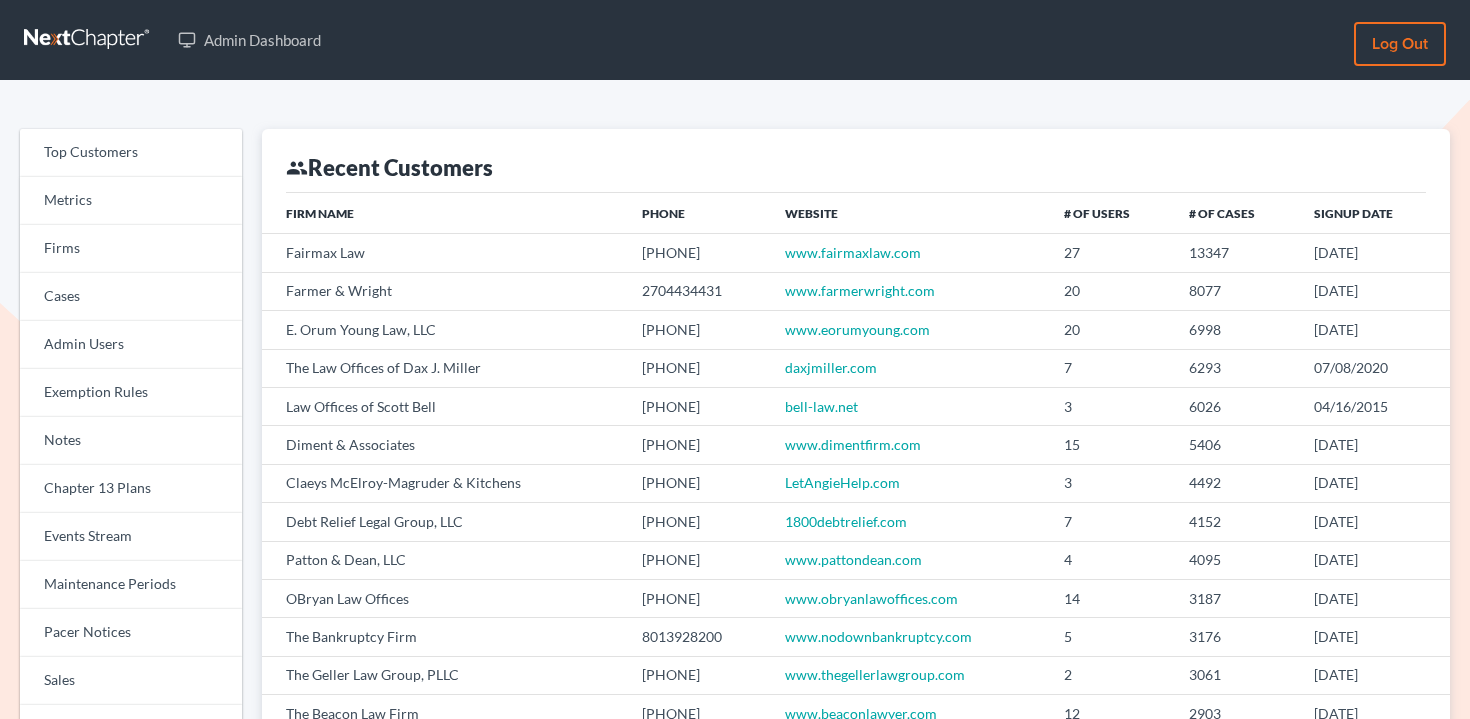 scroll, scrollTop: 0, scrollLeft: 0, axis: both 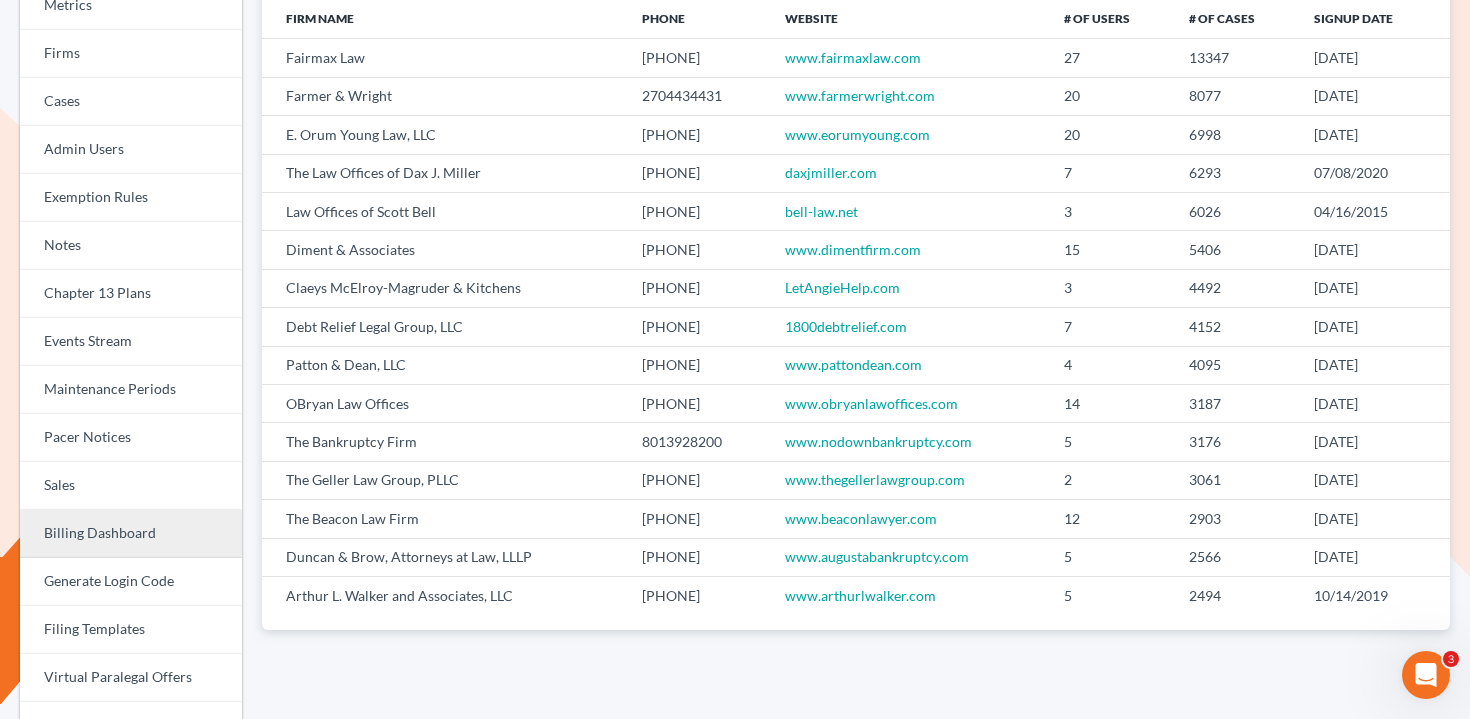 click on "Billing Dashboard" at bounding box center [131, 534] 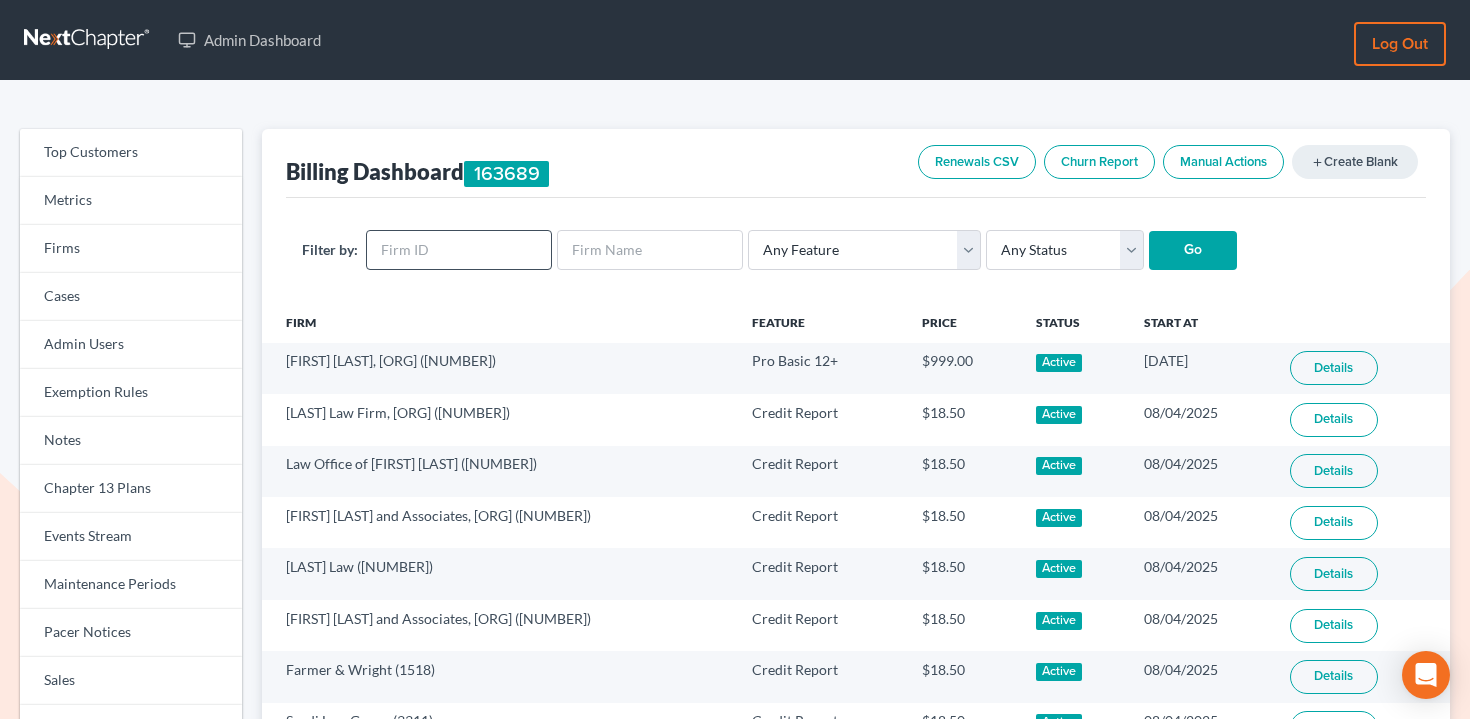 scroll, scrollTop: 0, scrollLeft: 0, axis: both 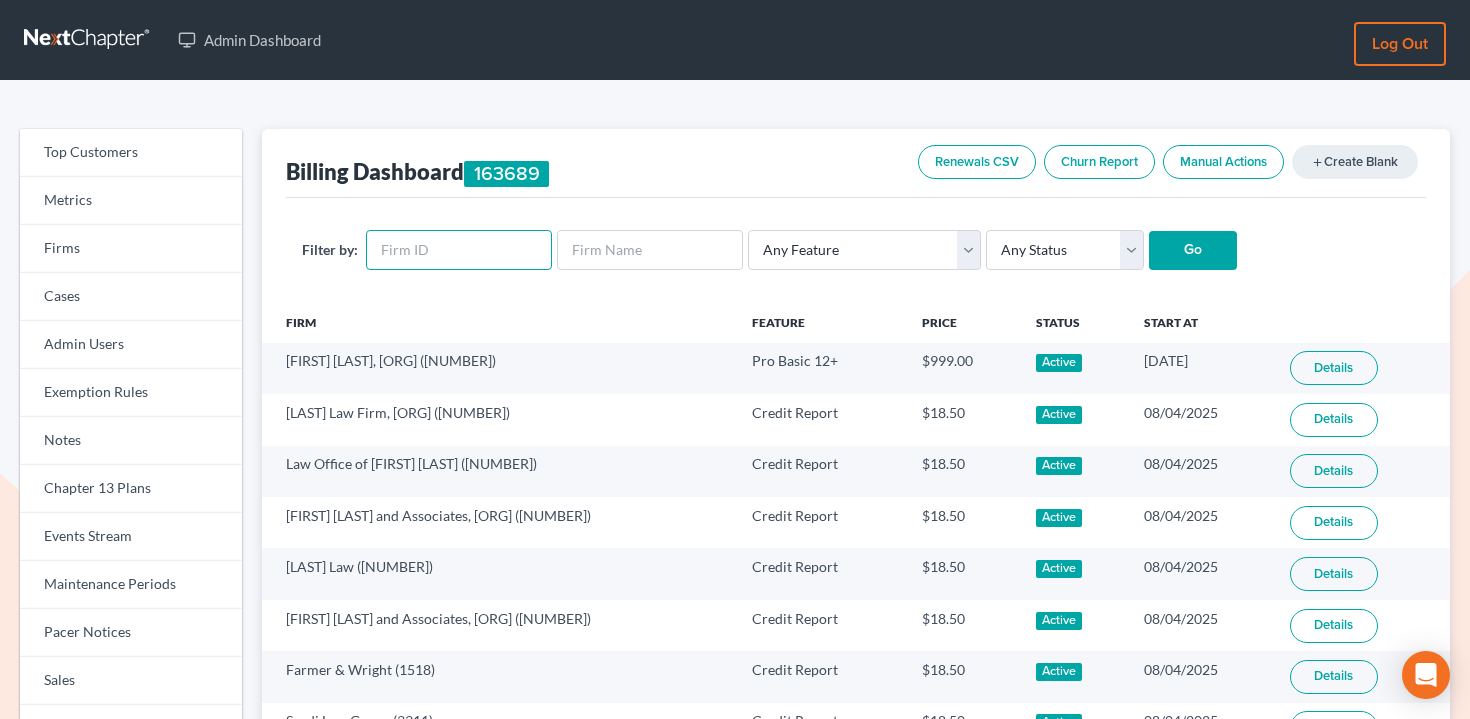 click at bounding box center (459, 250) 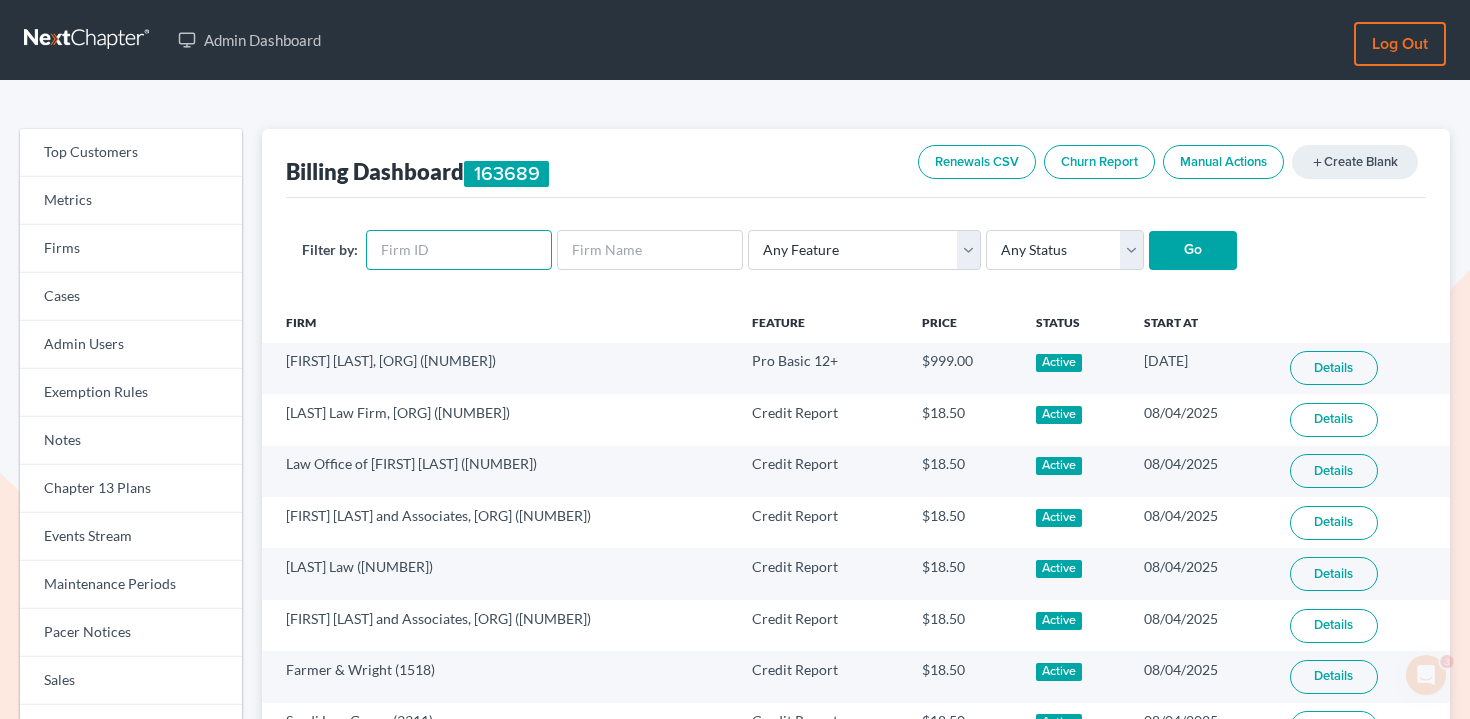 scroll, scrollTop: 0, scrollLeft: 0, axis: both 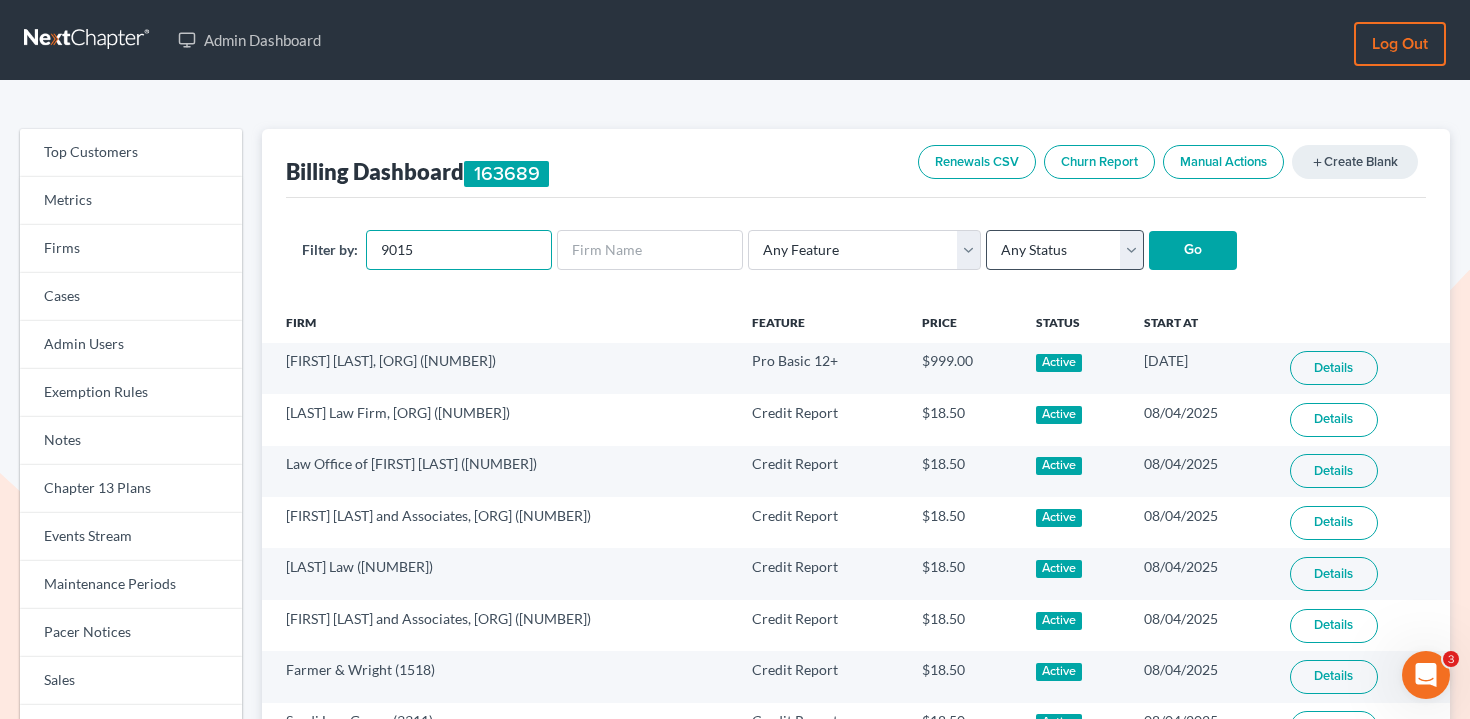 type on "9015" 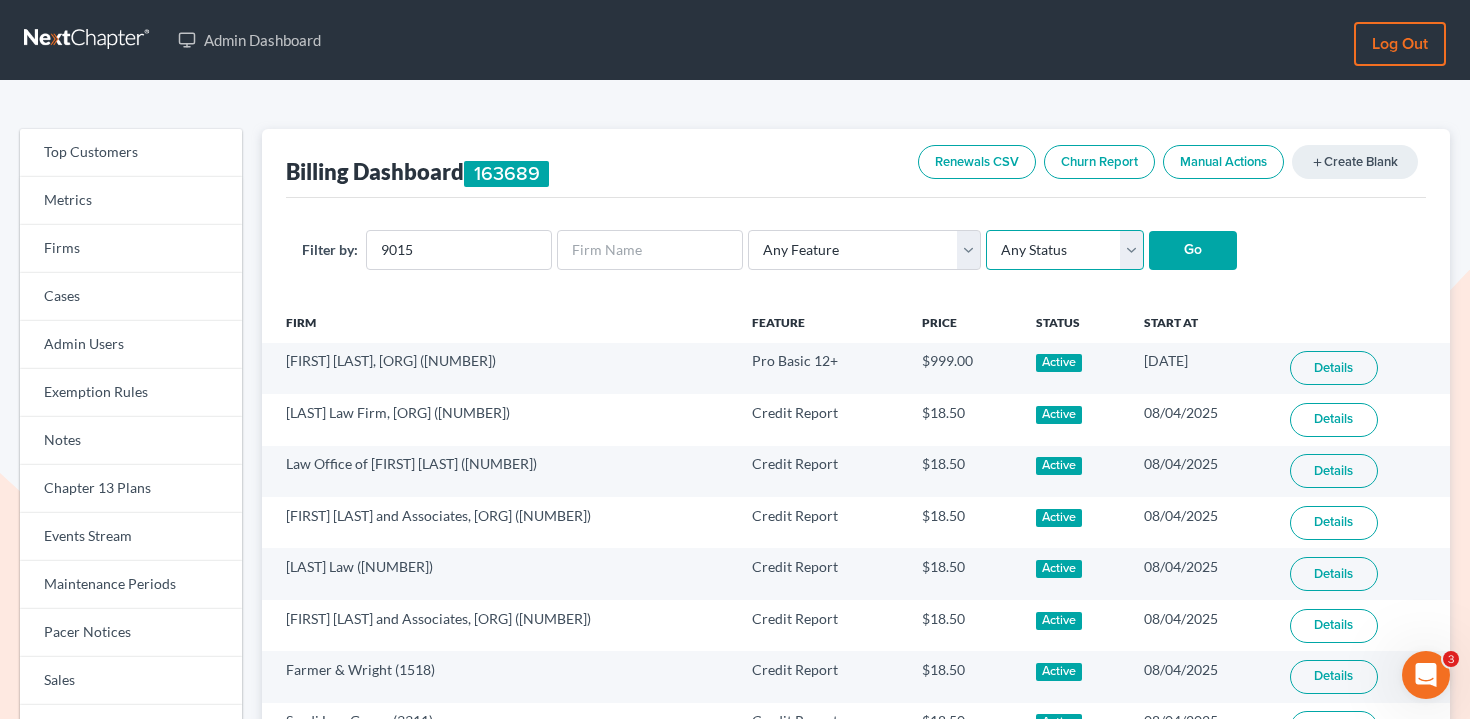 click on "Any Status
Active
Inactive
Pending
Expired
Error
Pending Charges" at bounding box center [1065, 250] 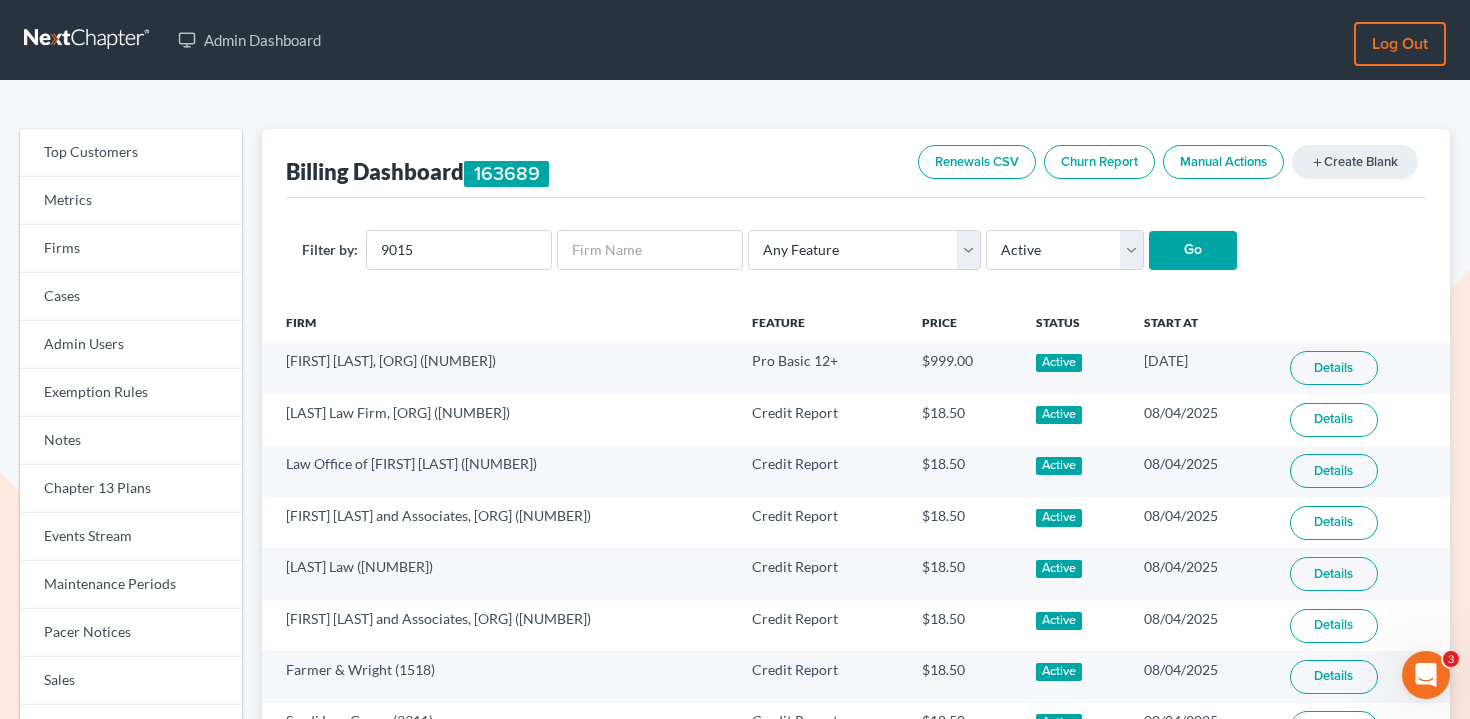 click on "Go" at bounding box center [1193, 251] 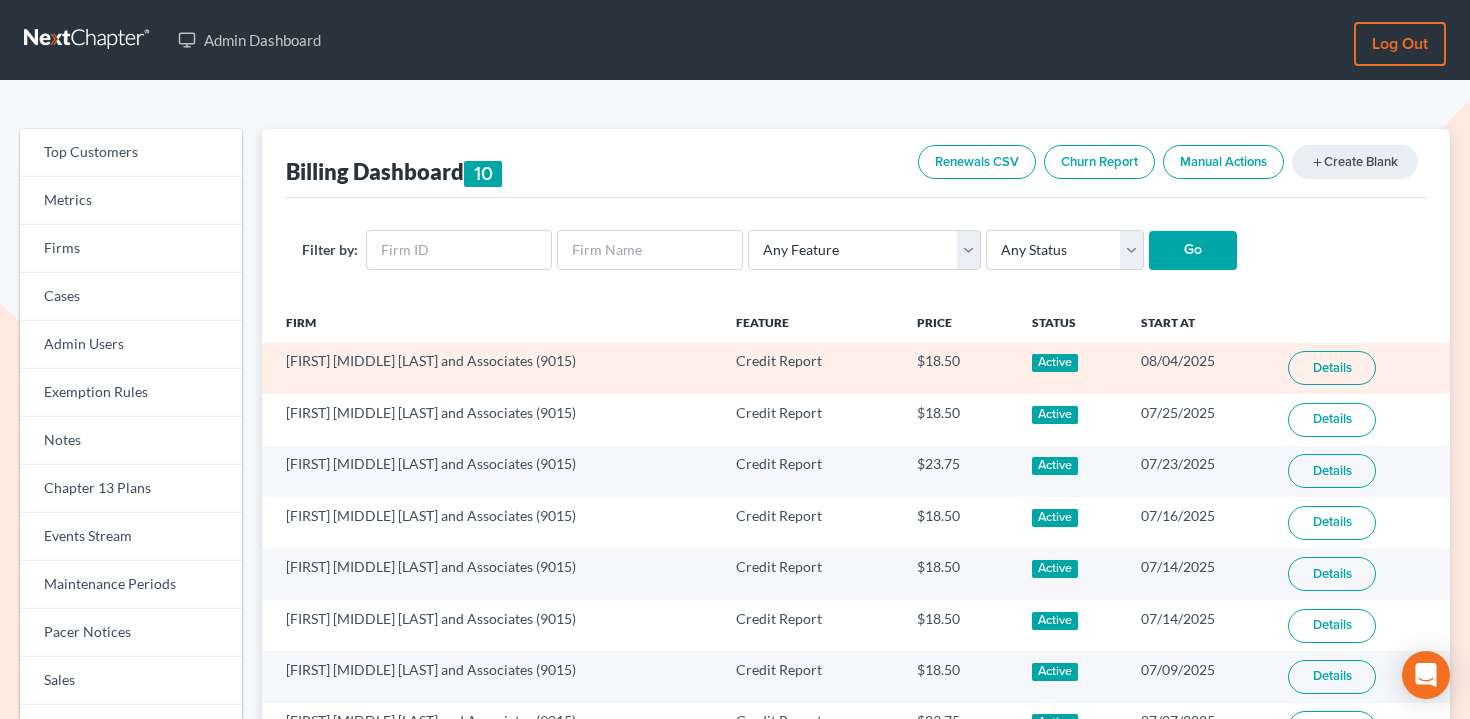 scroll, scrollTop: 0, scrollLeft: 0, axis: both 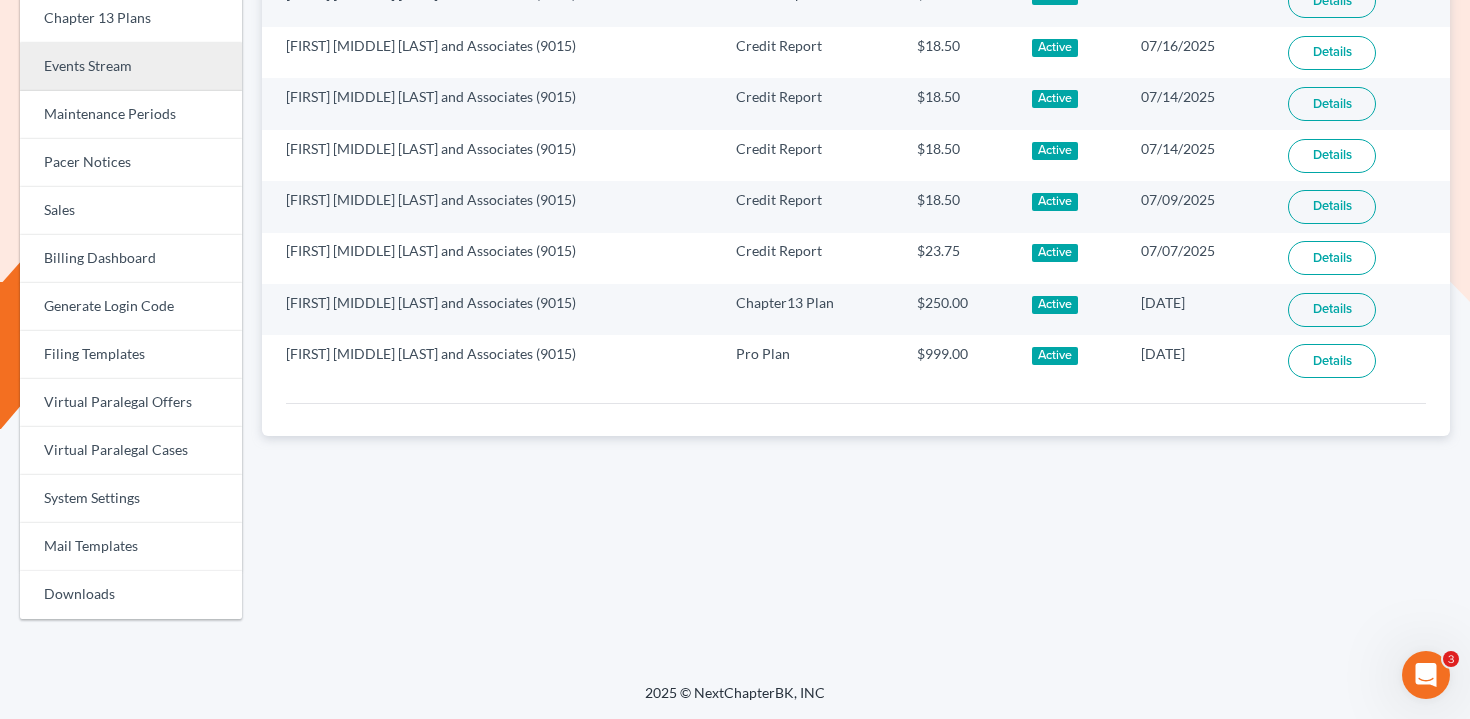 click on "Events Stream" at bounding box center (131, 67) 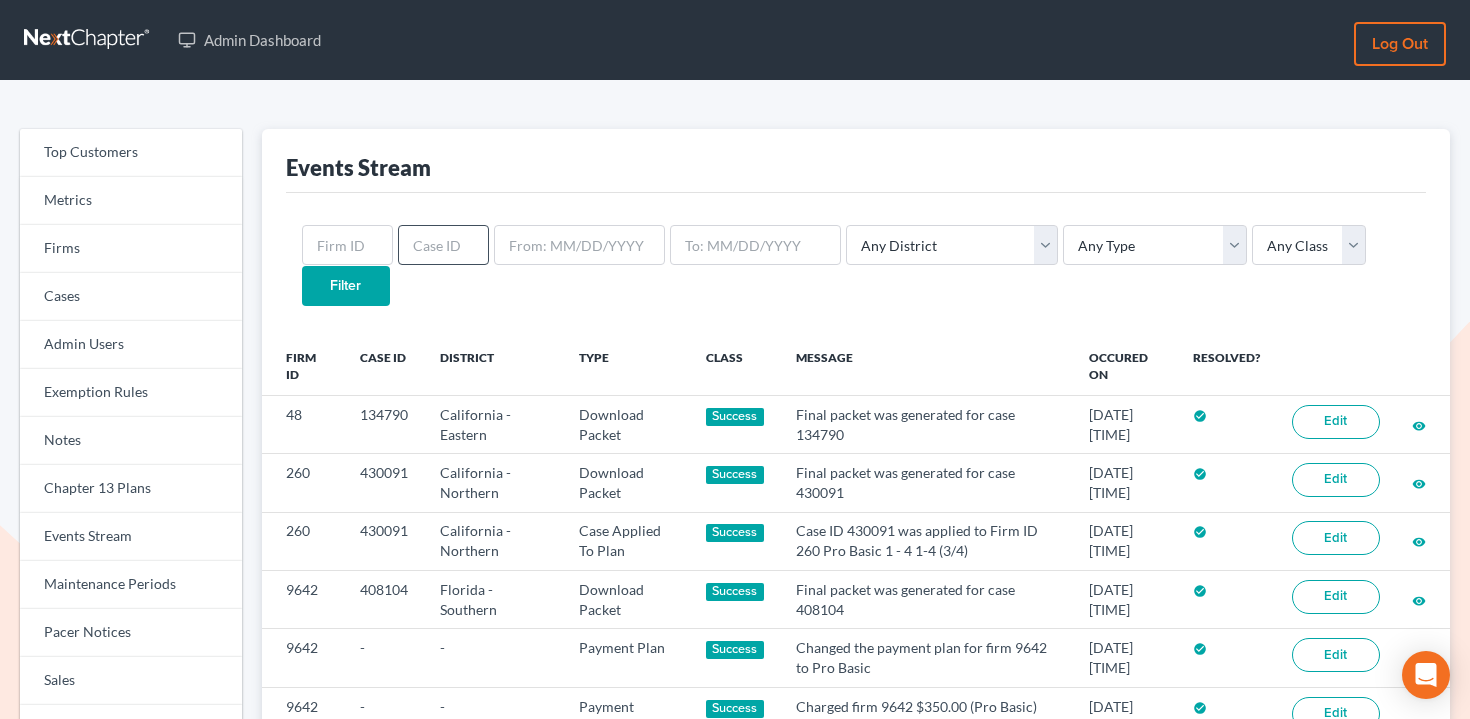 scroll, scrollTop: 0, scrollLeft: 0, axis: both 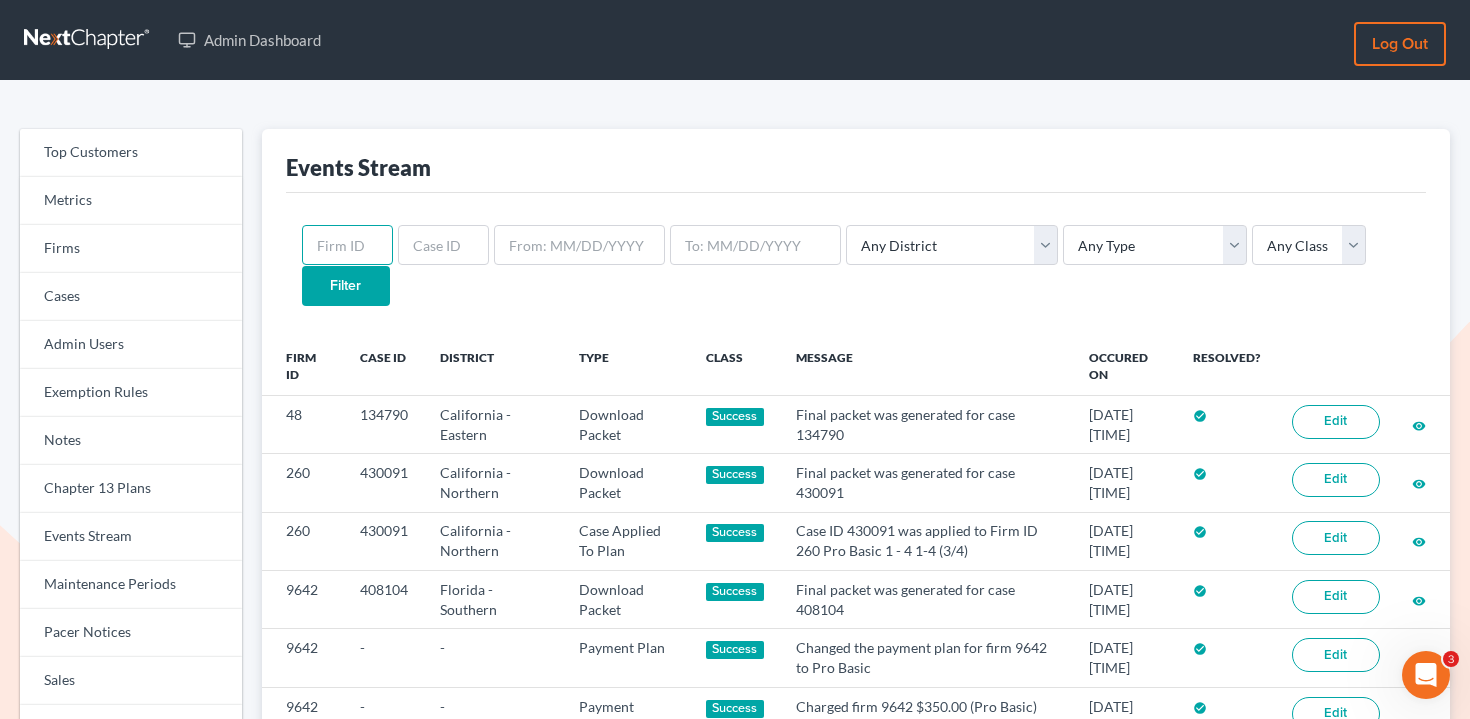 click at bounding box center [347, 245] 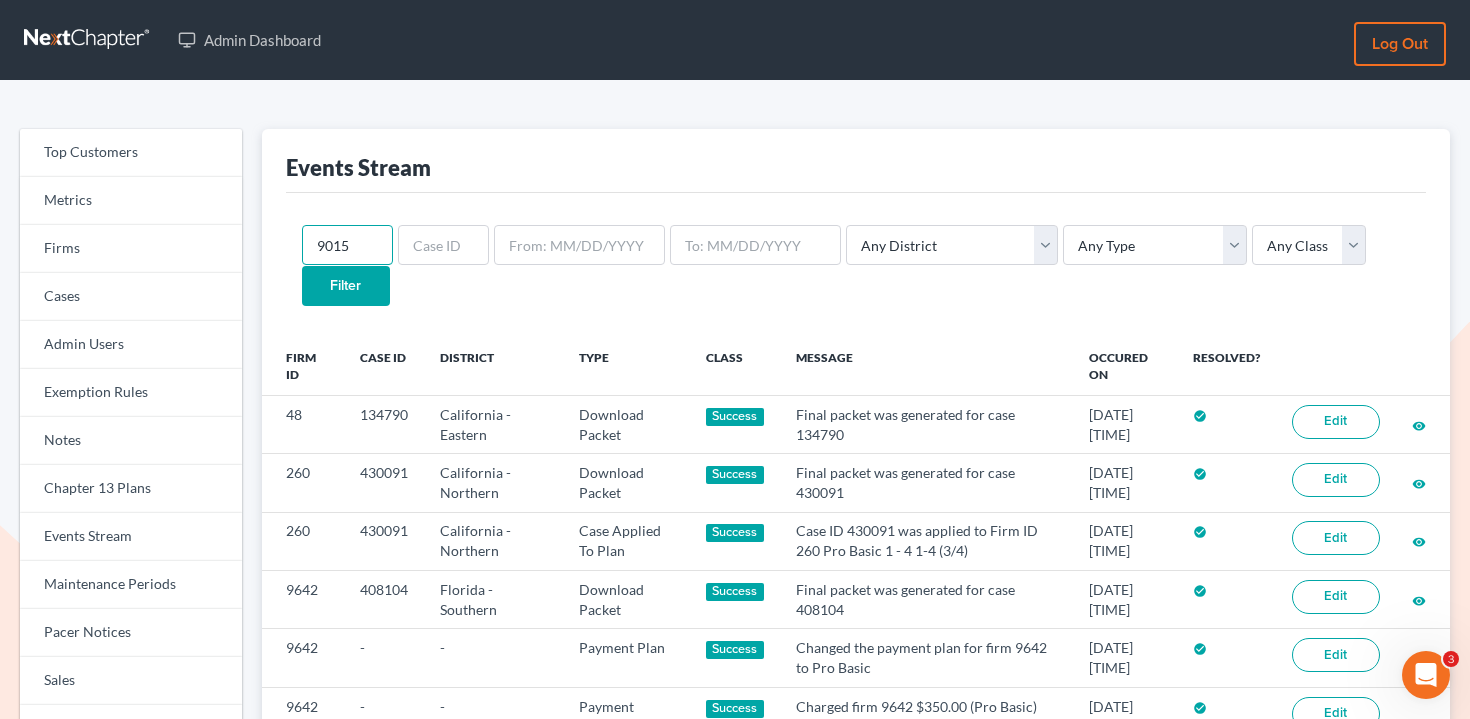 type on "9015" 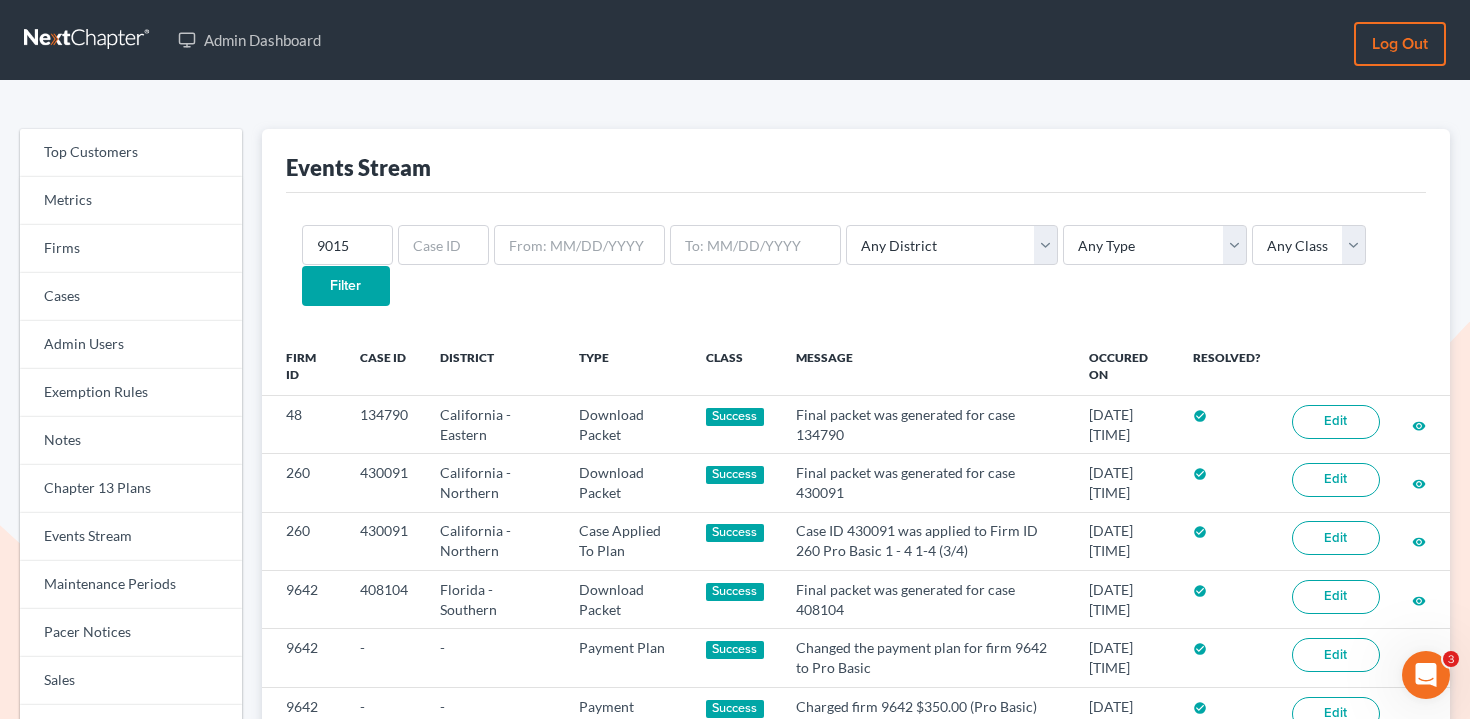 click on "Filter" at bounding box center (346, 286) 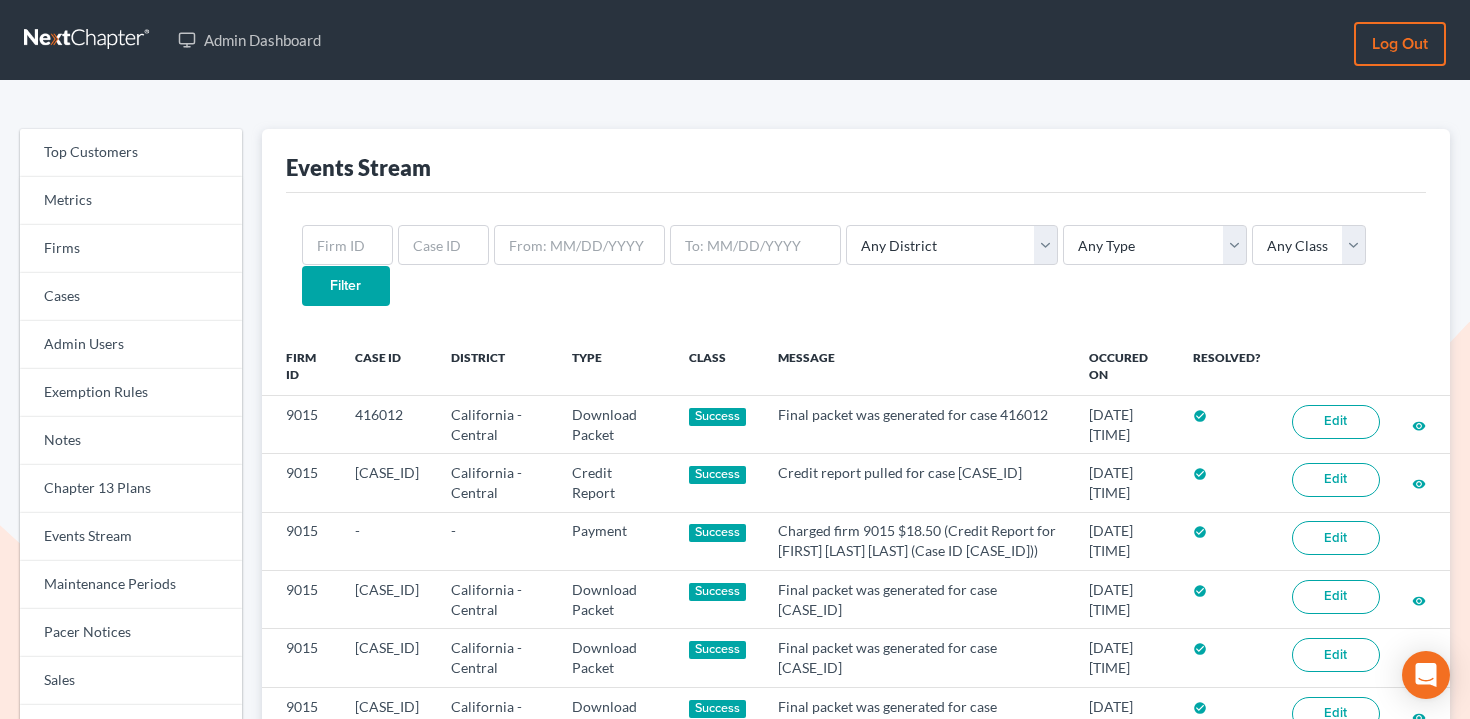 scroll, scrollTop: 0, scrollLeft: 0, axis: both 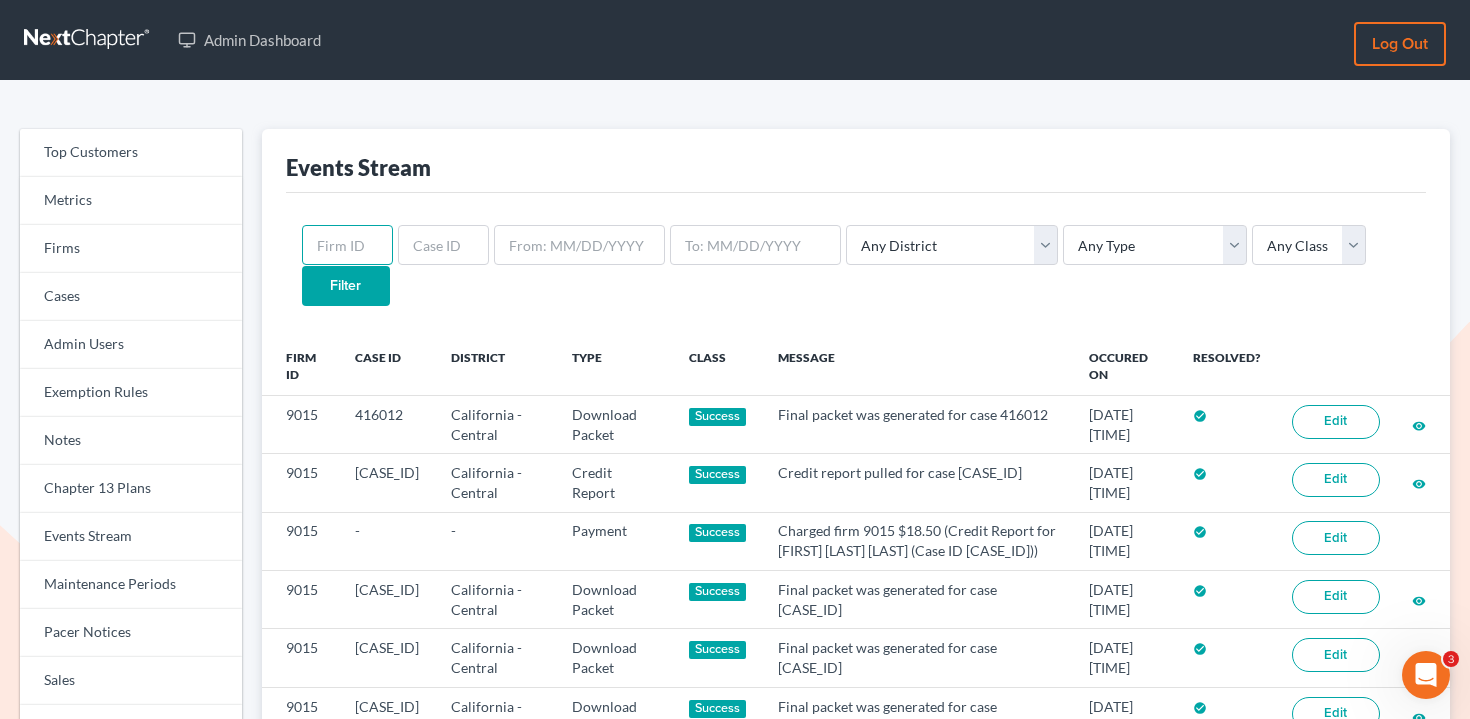 click at bounding box center (347, 245) 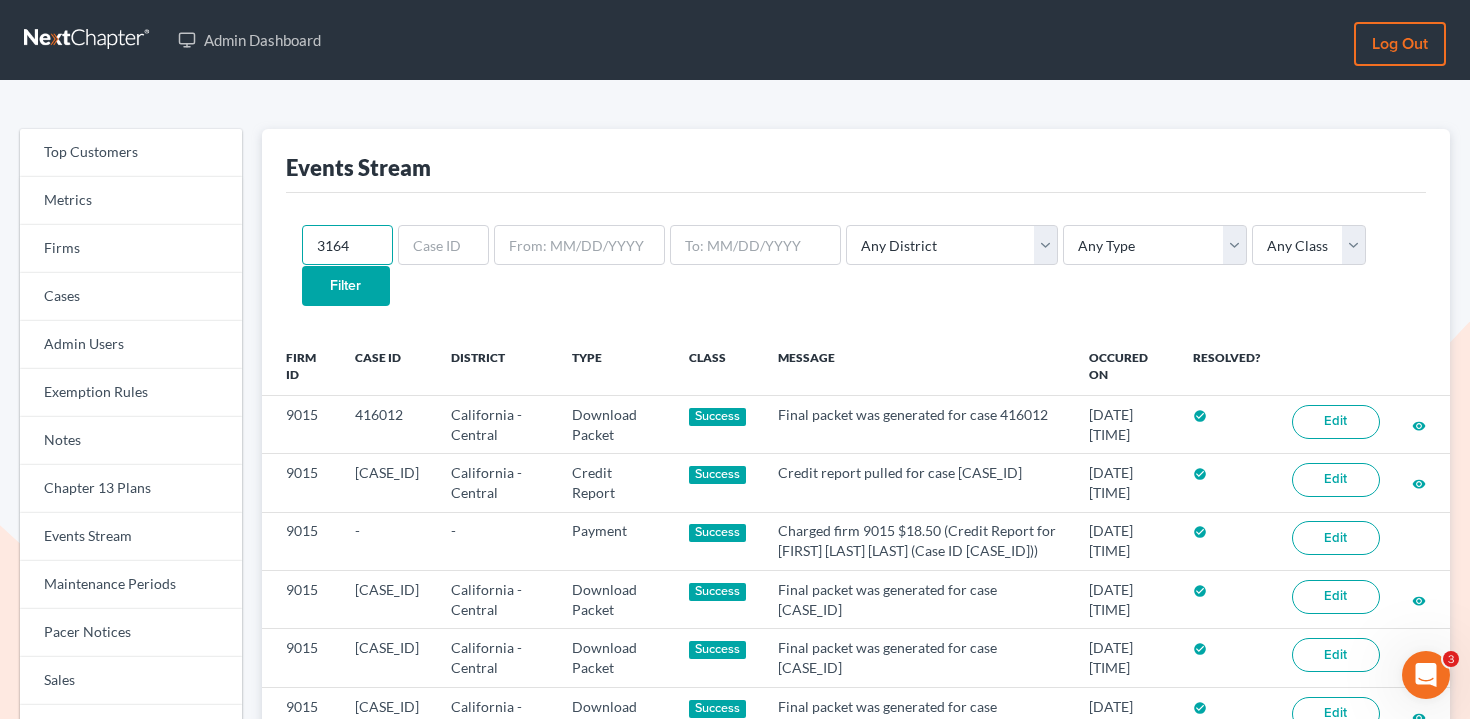 type on "3164" 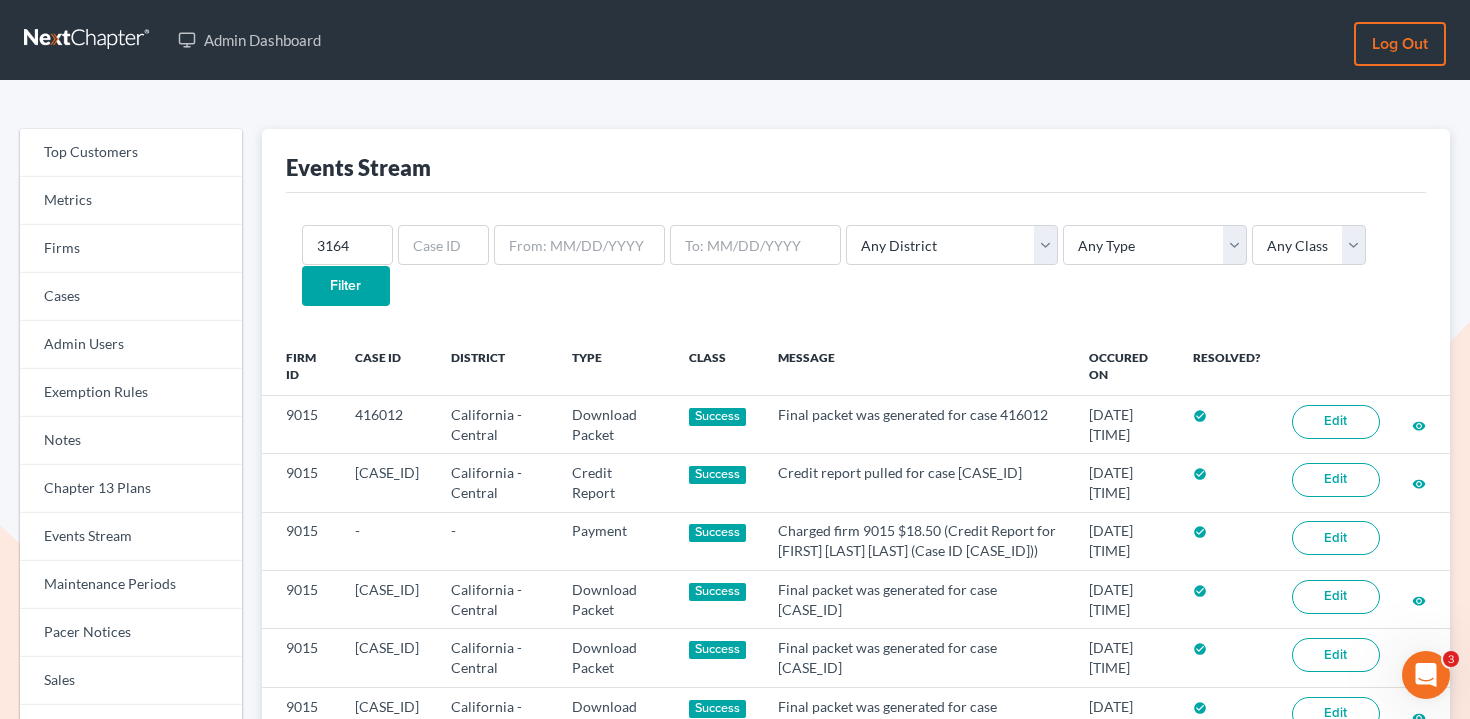 click on "Filter" at bounding box center [346, 286] 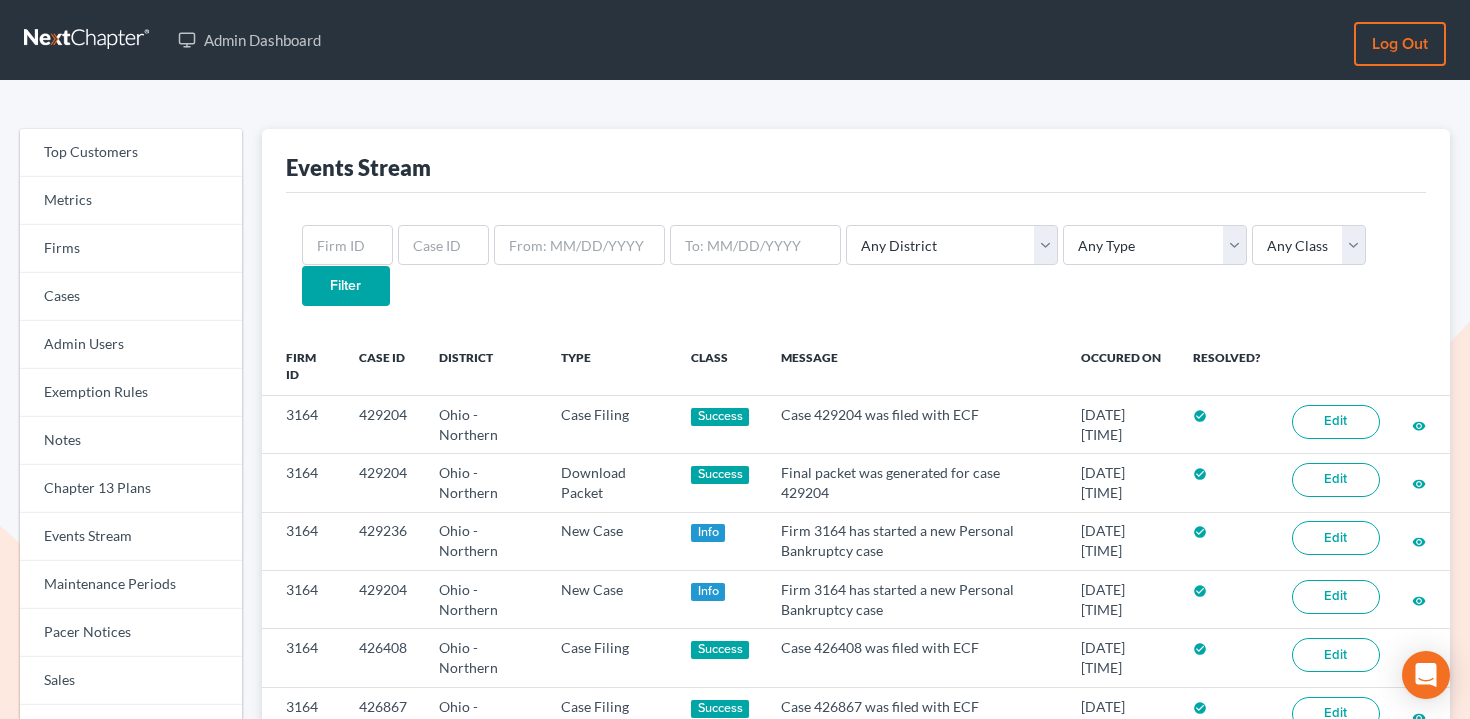 scroll, scrollTop: 0, scrollLeft: 0, axis: both 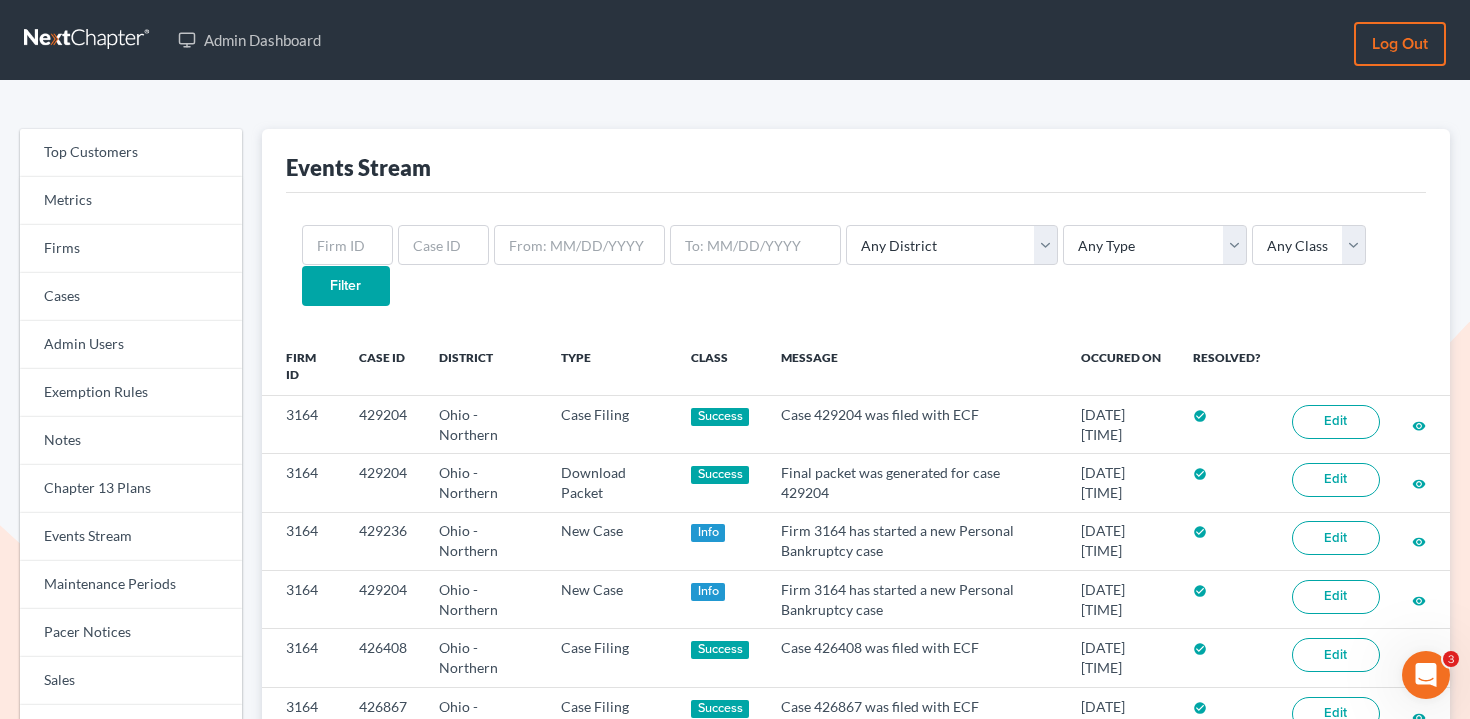click on "Any District Alabama - Middle
Alabama - Northern
Alabama - Southern
Alaska
Arizona
Arkansas - Eastern
Arkansas - Western
California - Central
California - Eastern
California - Northern
California - Southern
Colorado
Connecticut
Delaware
District of Columbia
Florida - Middle
Florida - Northern
Florida - Southern
Georgia - Middle
Georgia - Northern
Georgia - Southern
Guam
Hawaii
Idaho
Illinois - Central
Illinois - Northern
Illinois - Southern
Indiana - Northern
Indiana - Southern
Iowa - Northern
Iowa - Southern
Kansas
Kentucky
Kentucky - Eastern
Kentucky - Western
Louisiana - Eastern
Louisiana - Middle
Louisiana - Western
Maine
Maryland
Massachusetts
Michigan - Eastern
Michigan - Western
Minnesota
Mississippi - Northern
Mississippi - Southern
Missouri - Eastern
Missouri - Western
Montana
Nebraska
Nevada
New Hampshire
New Jersey
New Mexico
New York - Eastern
New York - Northern
New York - Southern" at bounding box center [856, 265] 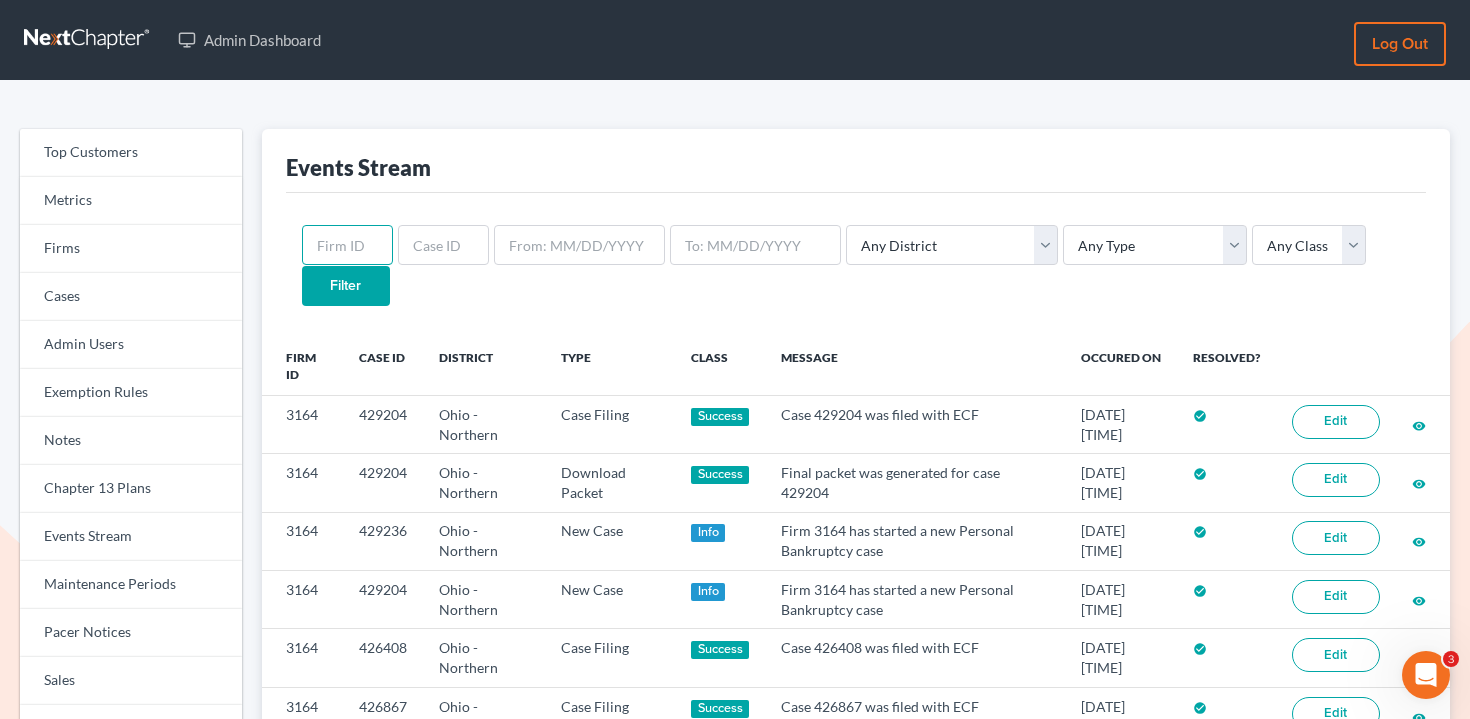 click at bounding box center [347, 245] 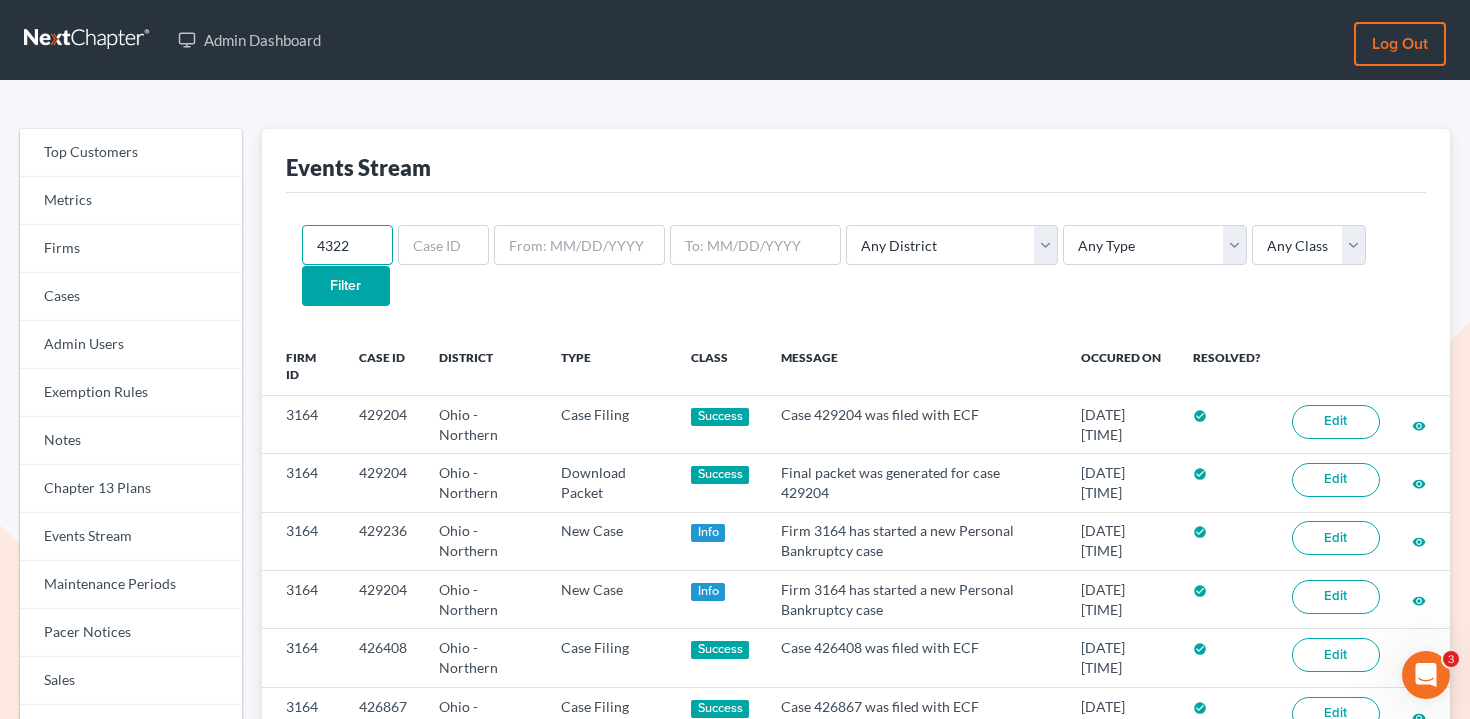 type on "4322" 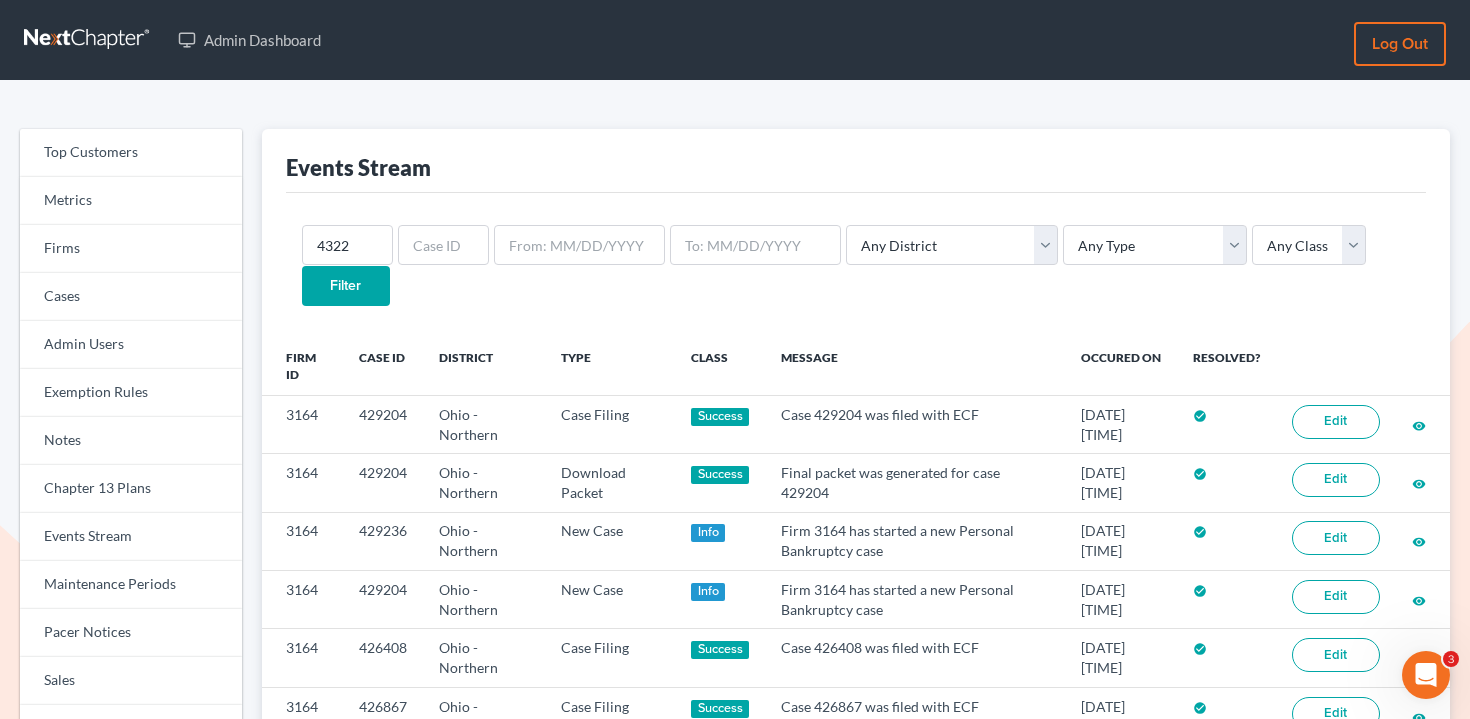 click on "Filter" at bounding box center [346, 286] 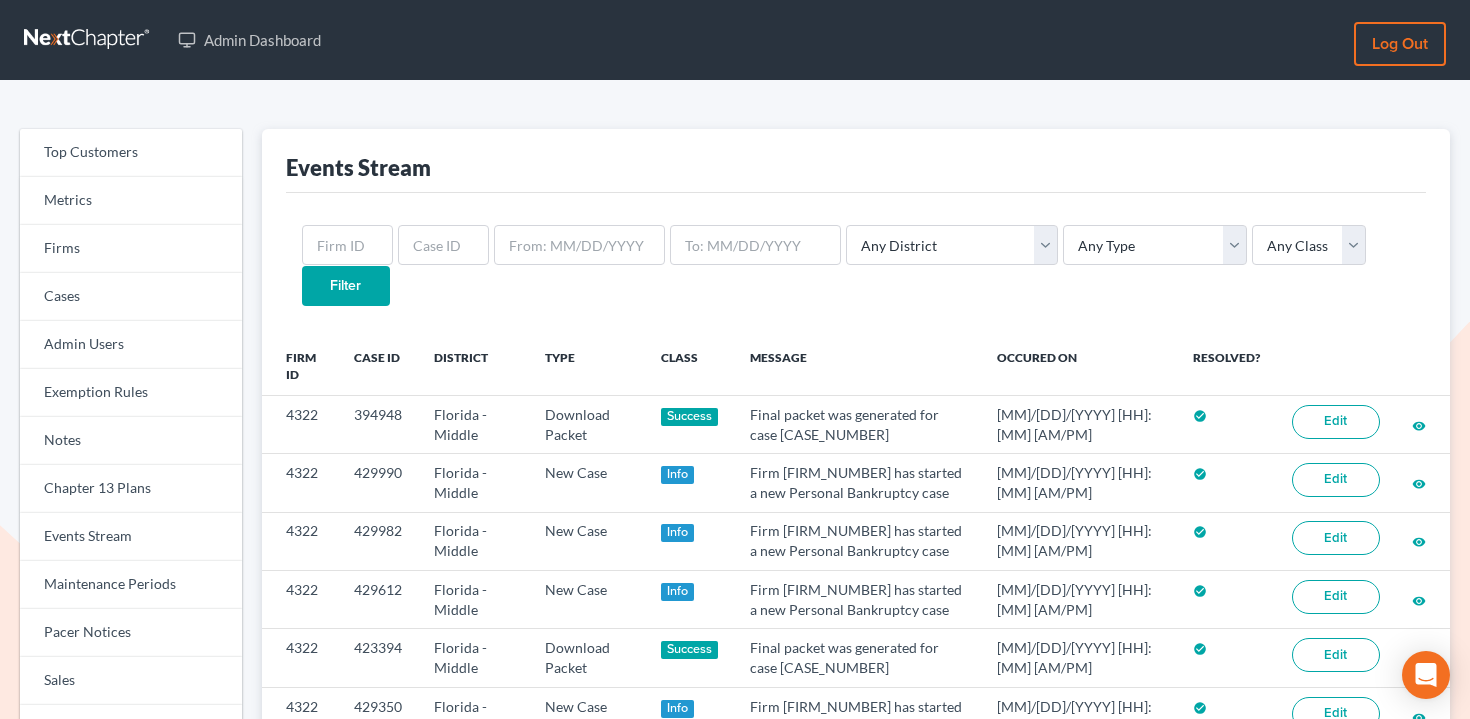 scroll, scrollTop: 0, scrollLeft: 0, axis: both 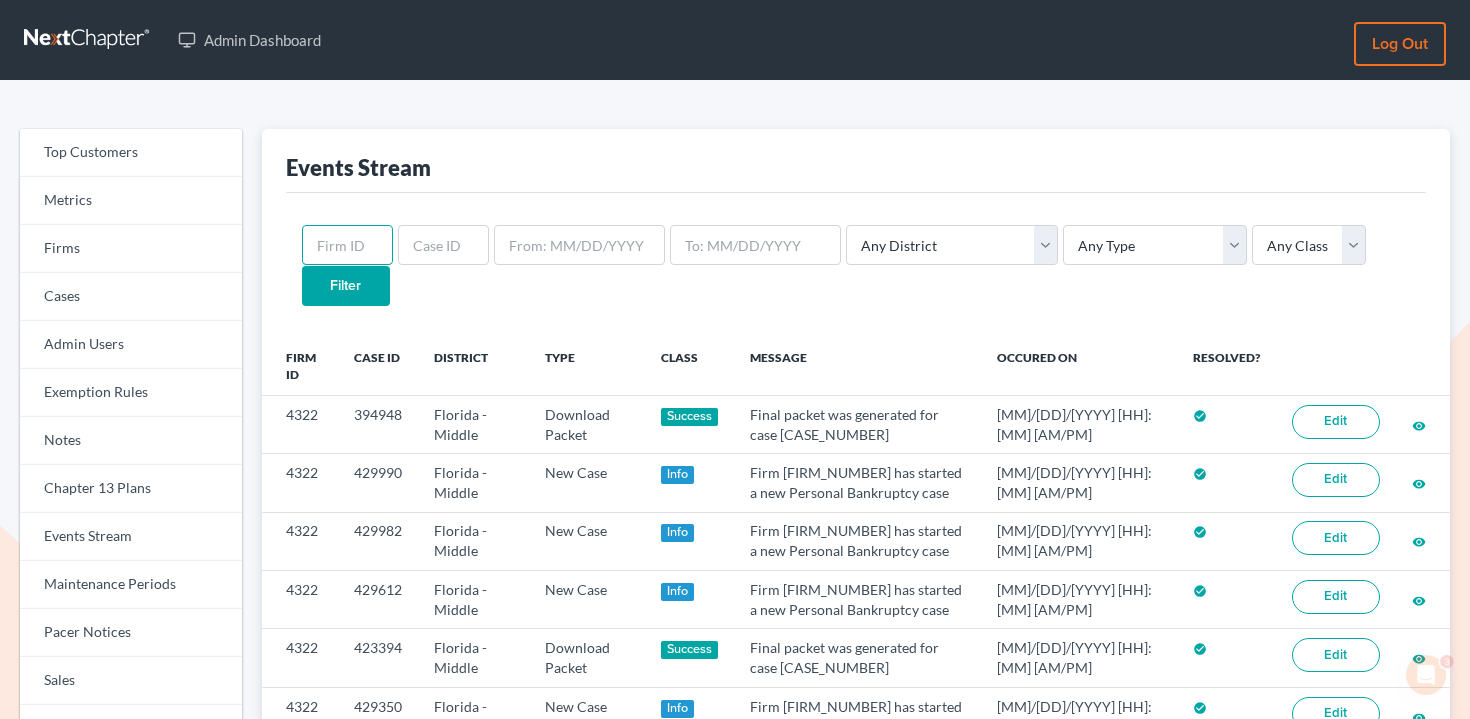click at bounding box center [347, 245] 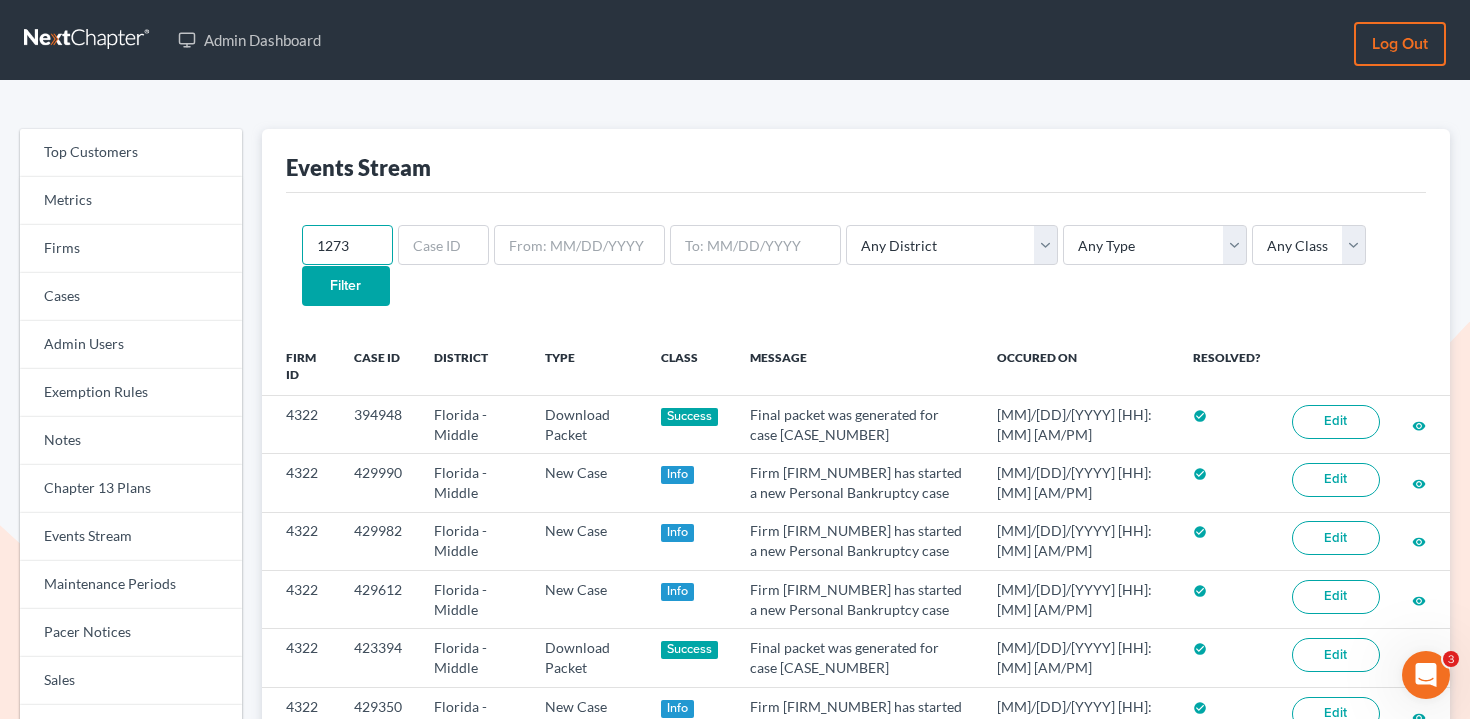type on "1273" 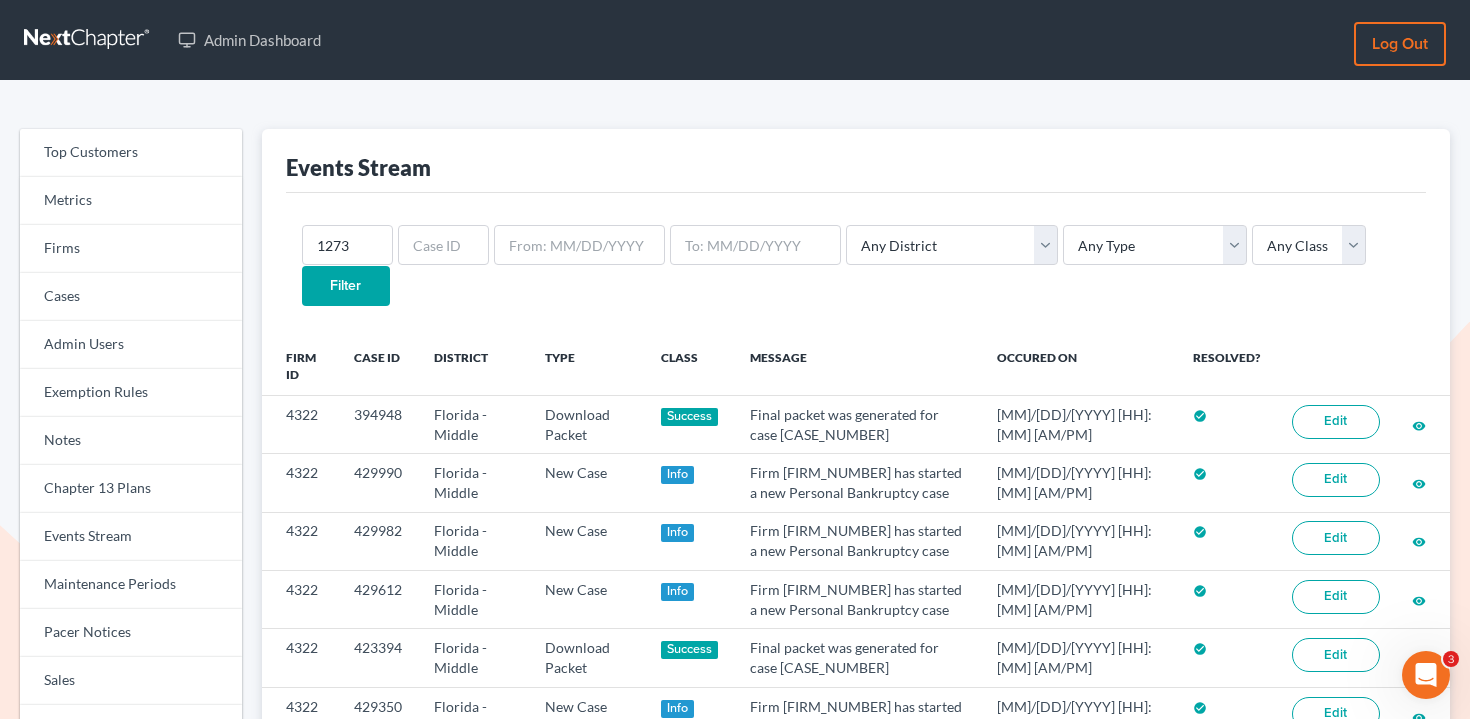 click on "Filter" at bounding box center (346, 286) 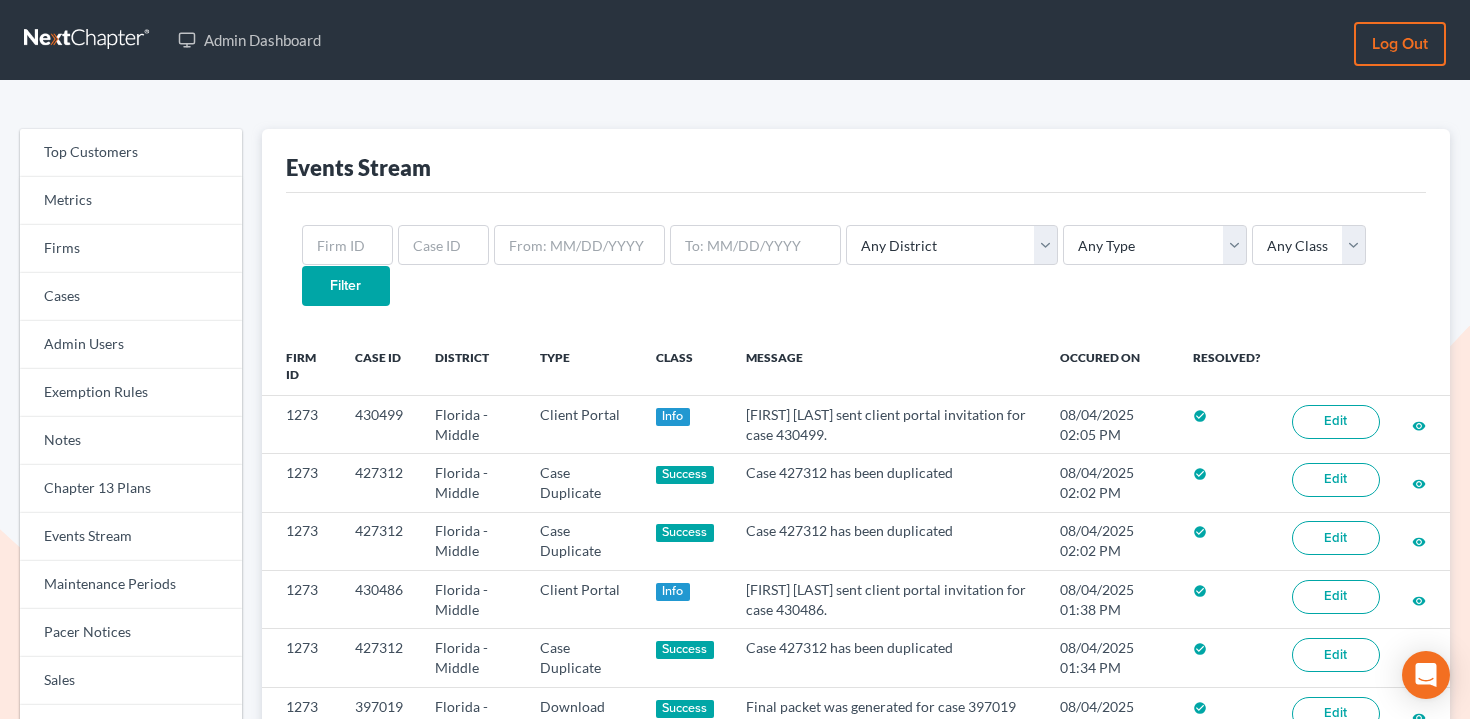 scroll, scrollTop: 0, scrollLeft: 0, axis: both 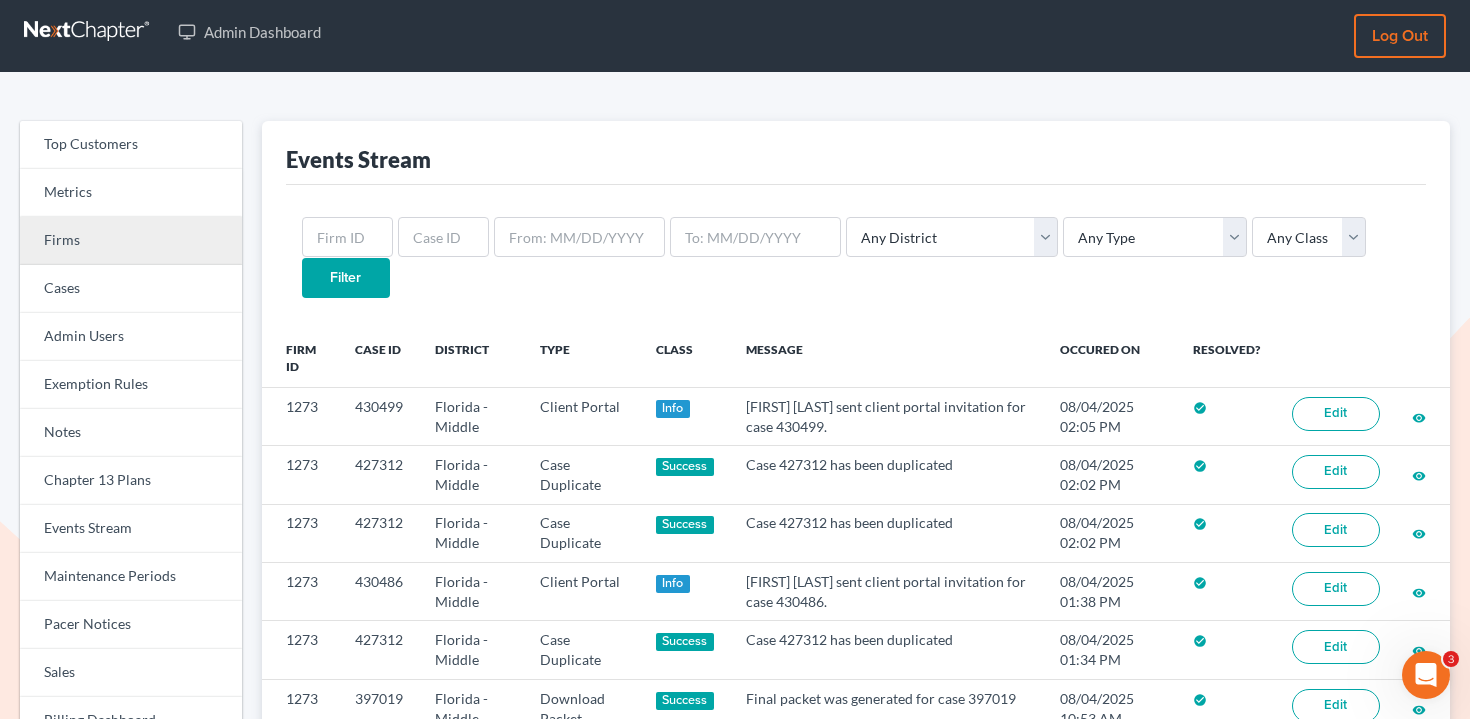 click on "Firms" at bounding box center (131, 241) 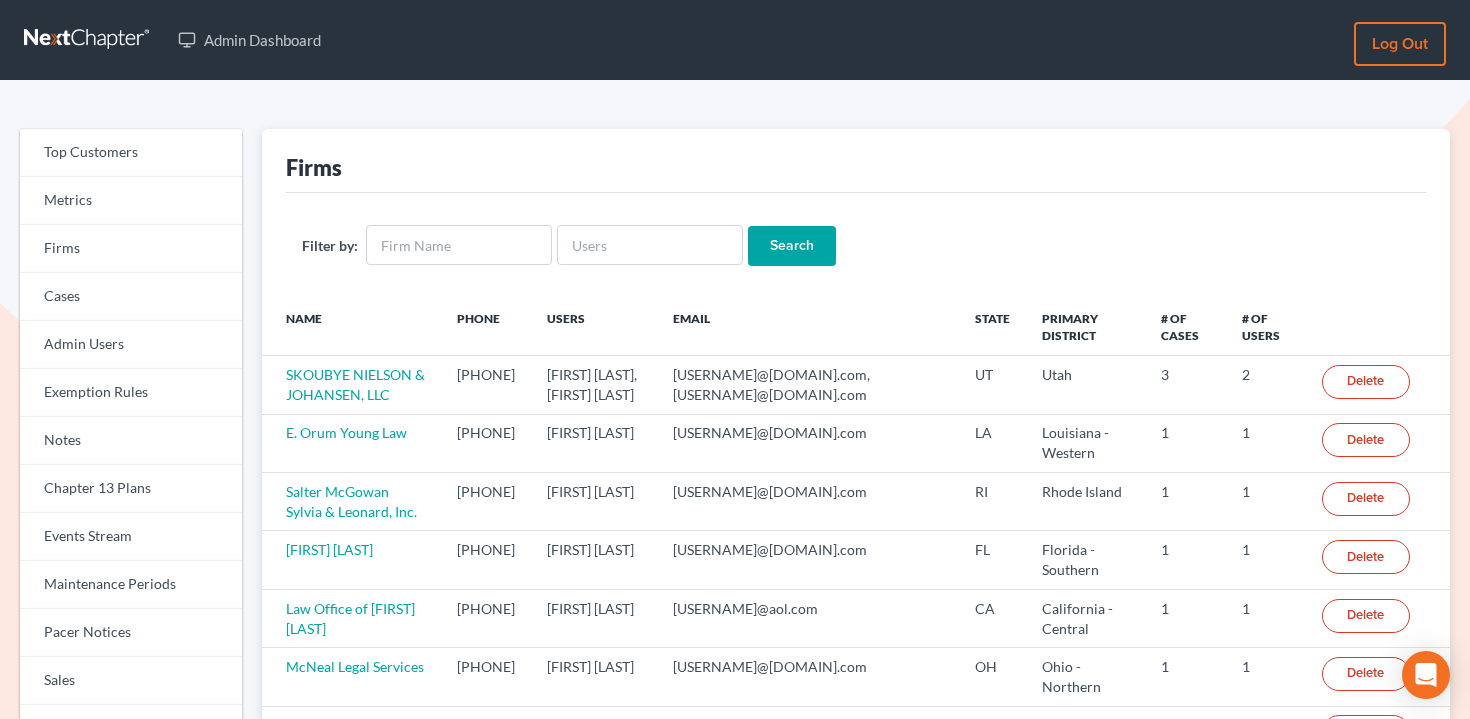 scroll, scrollTop: 0, scrollLeft: 0, axis: both 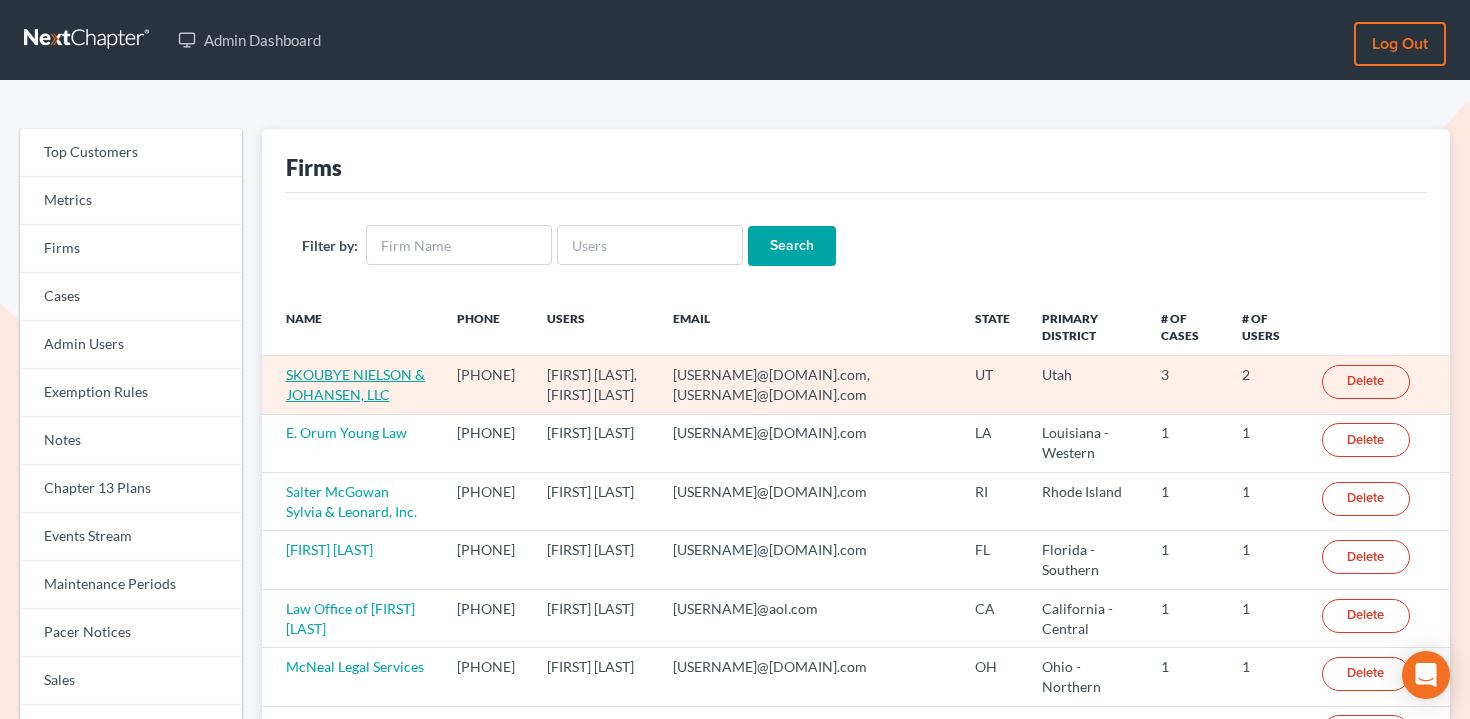click on "SKOUBYE NIELSON & JOHANSEN, LLC" at bounding box center (355, 384) 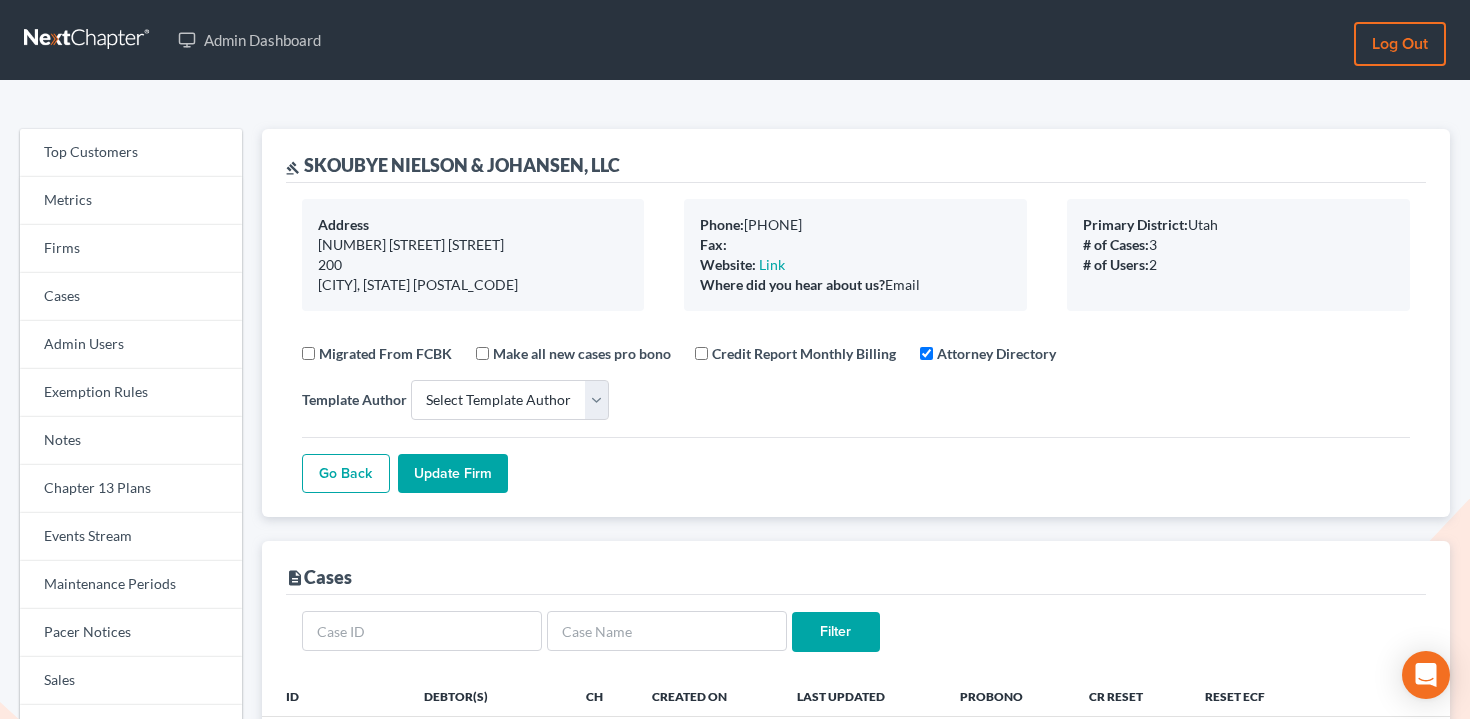 select 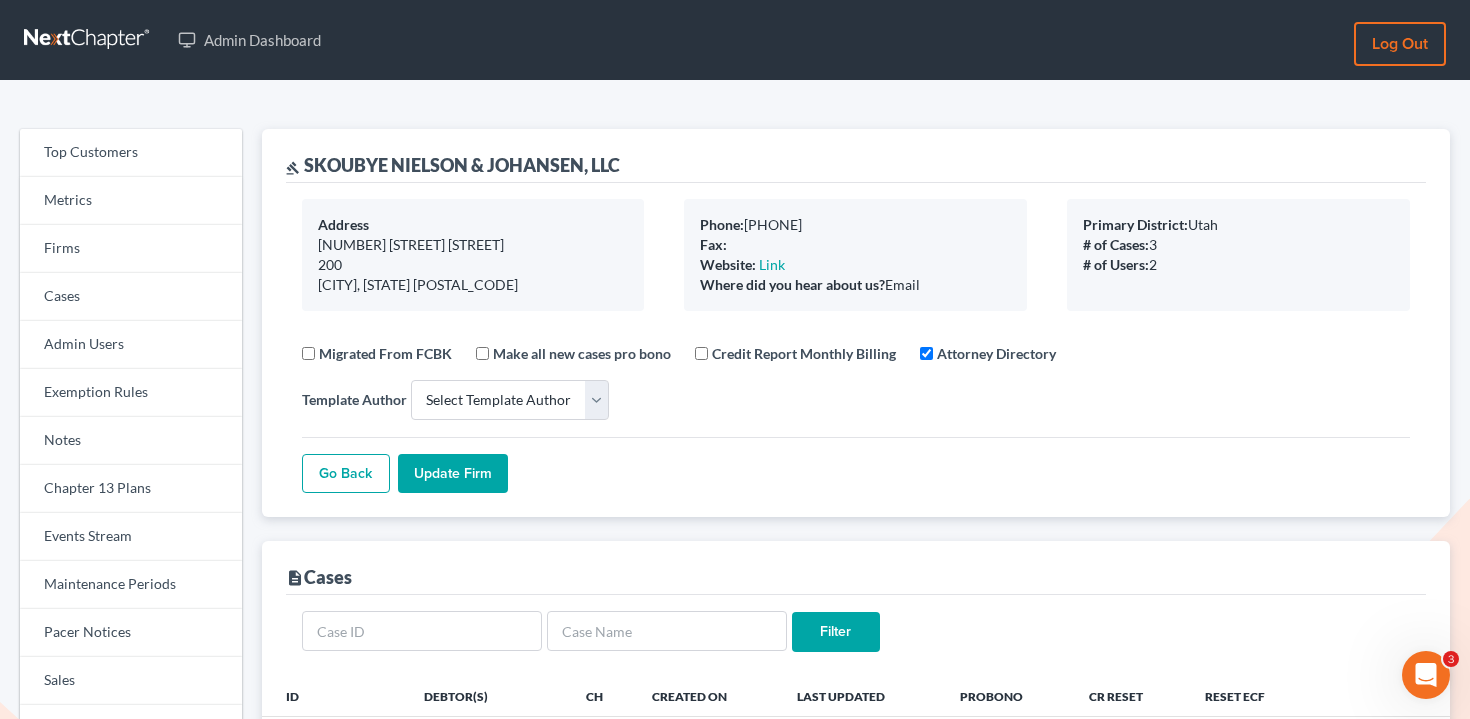 scroll, scrollTop: 0, scrollLeft: 0, axis: both 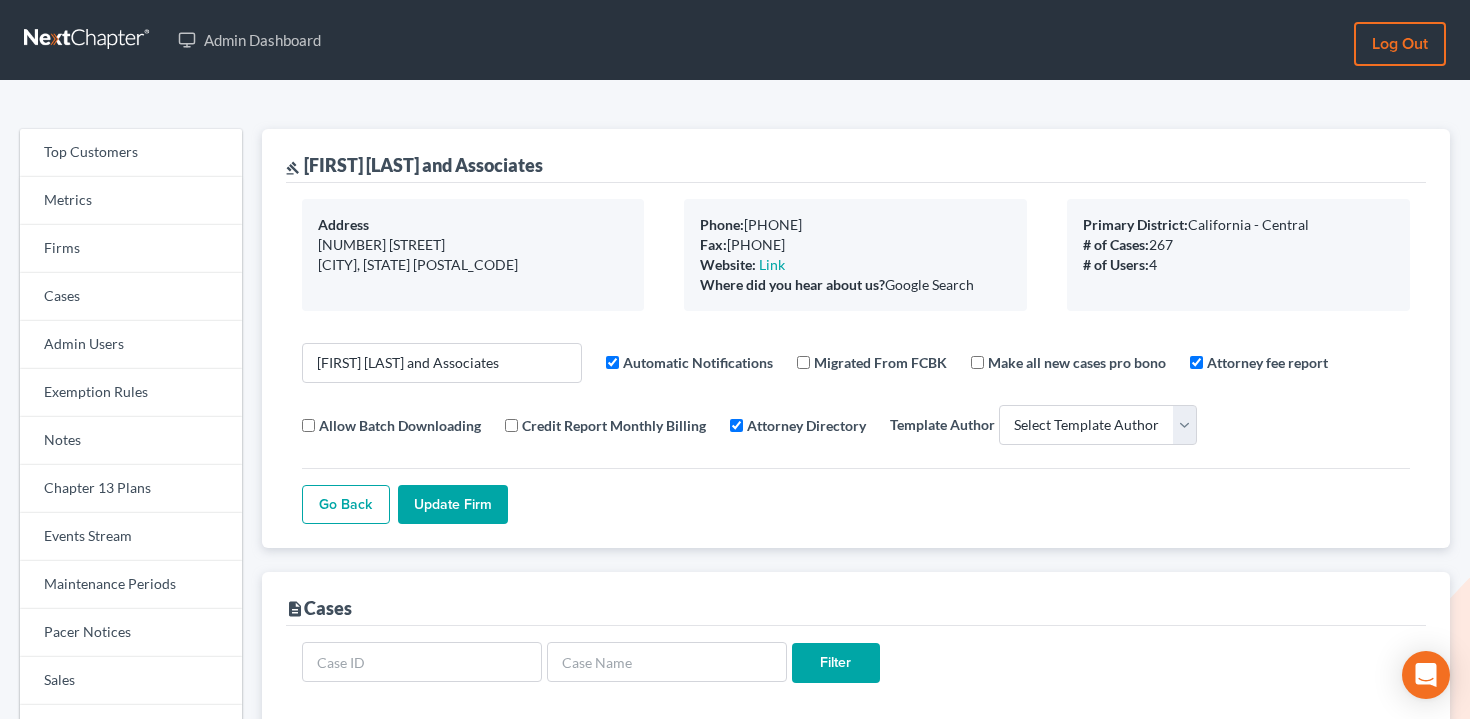 select 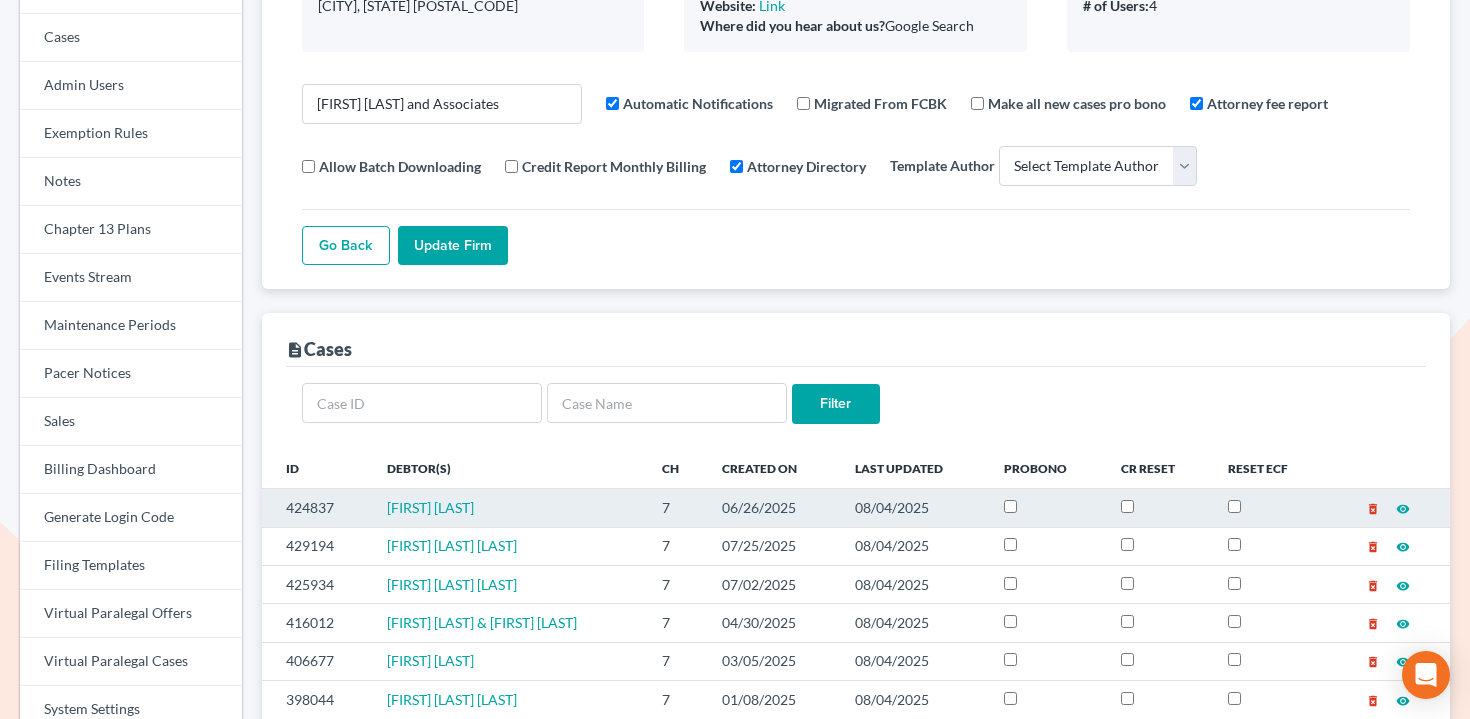 scroll, scrollTop: 336, scrollLeft: 0, axis: vertical 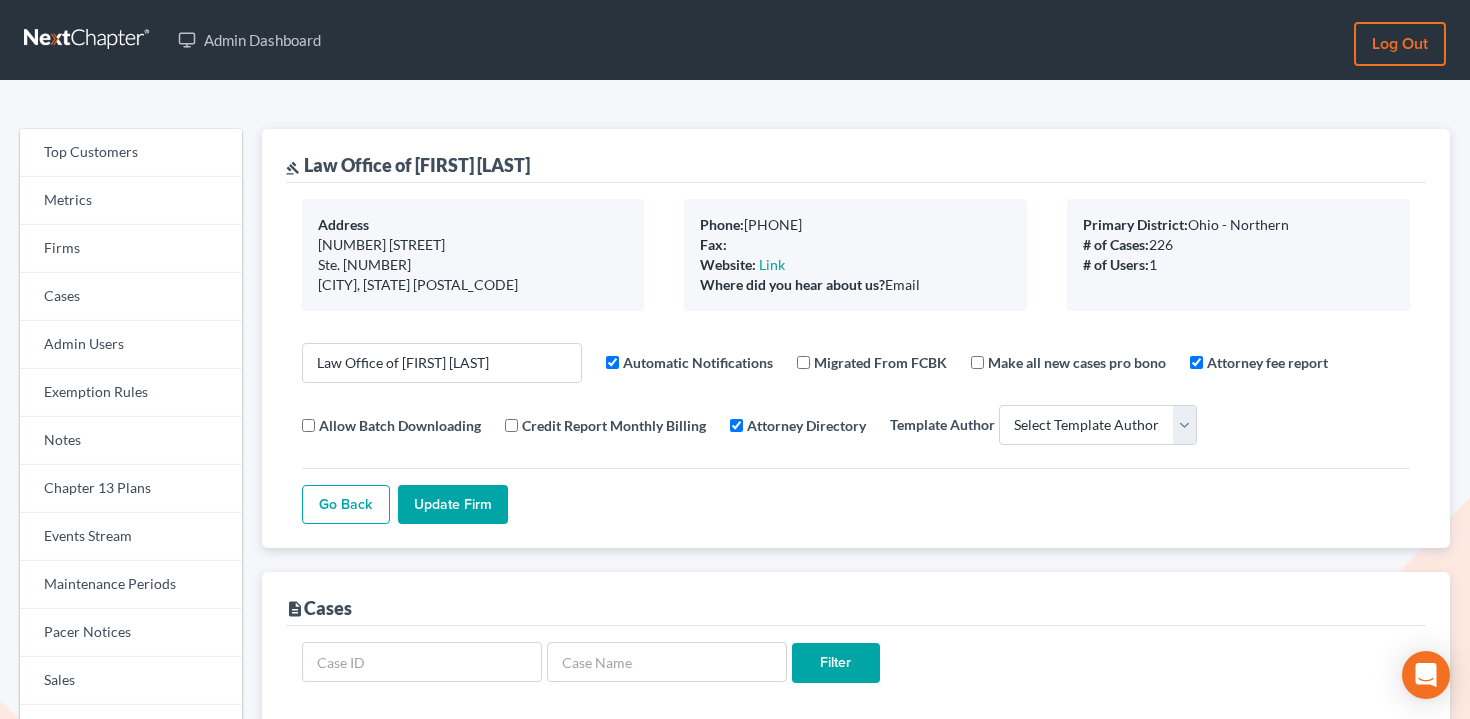select 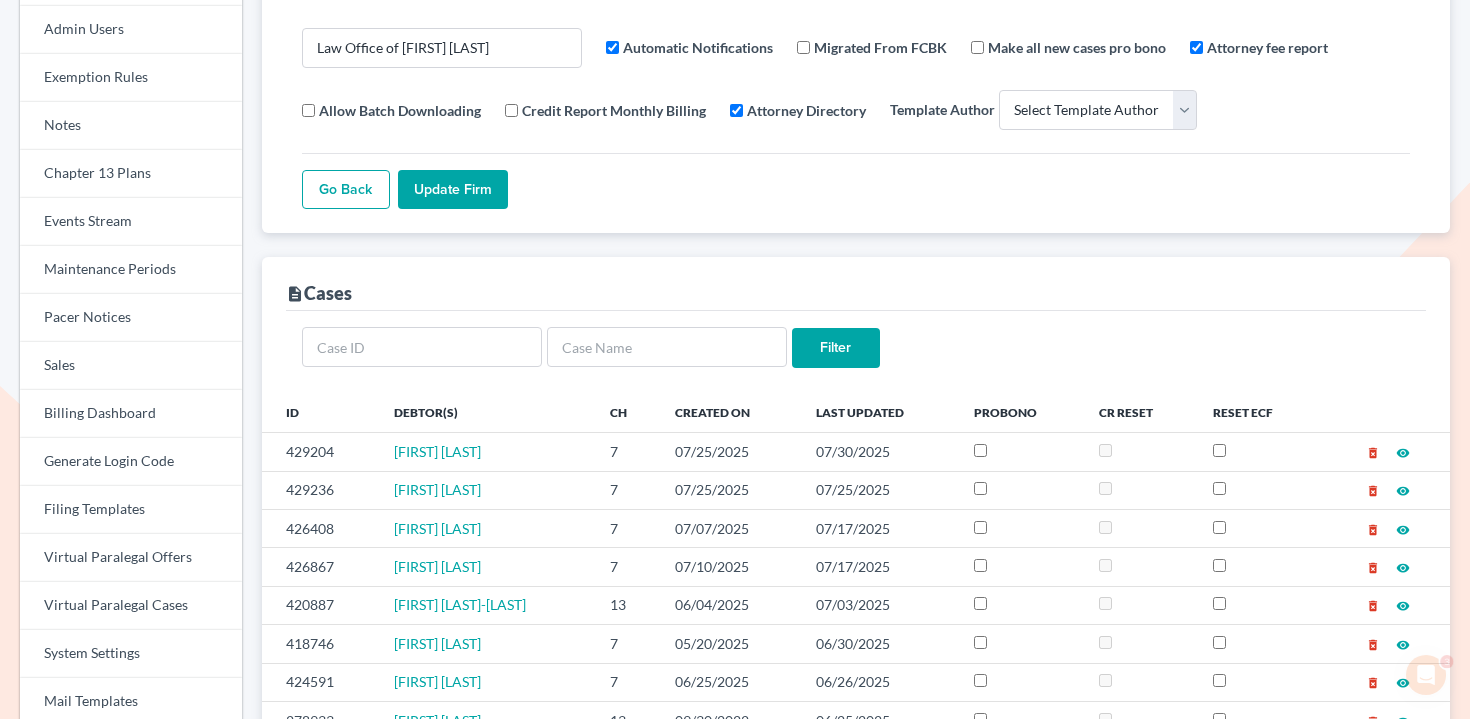 scroll, scrollTop: 0, scrollLeft: 0, axis: both 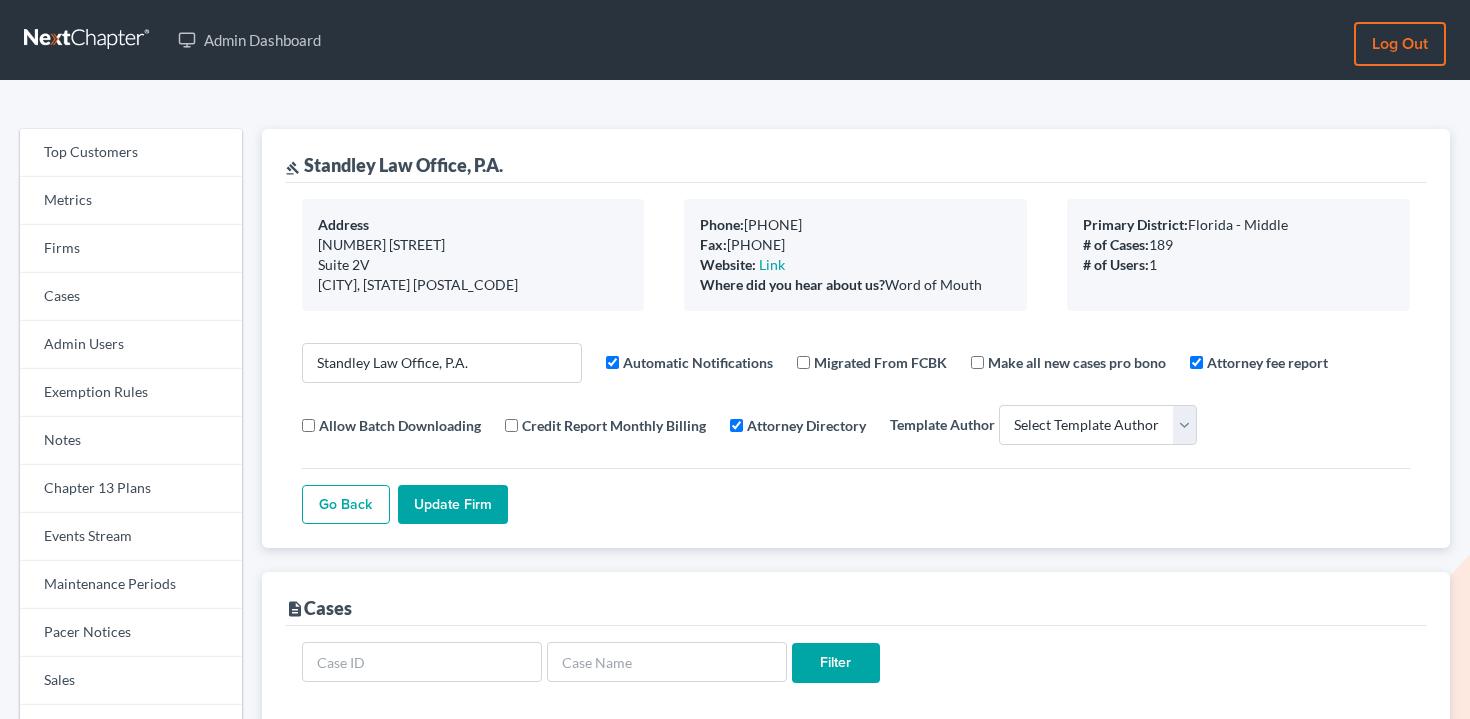 select 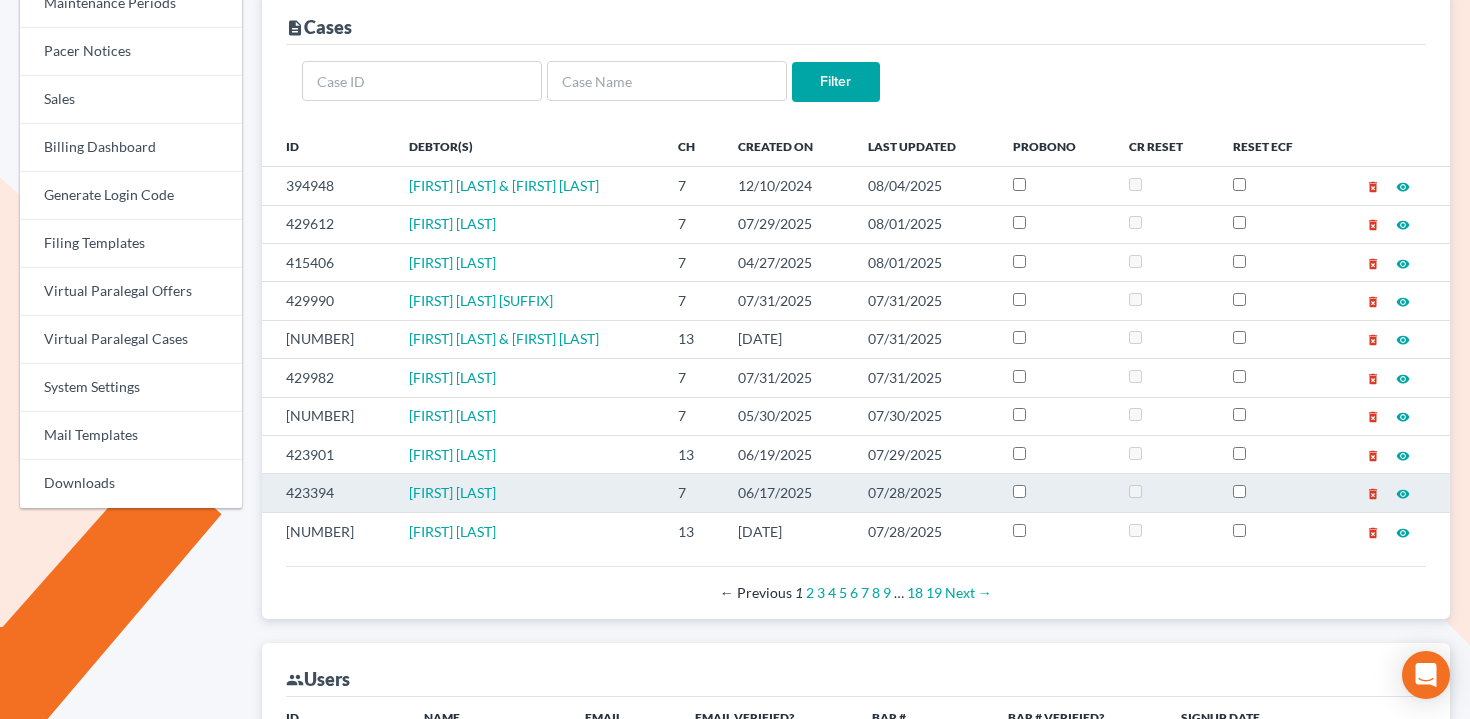 scroll, scrollTop: 657, scrollLeft: 0, axis: vertical 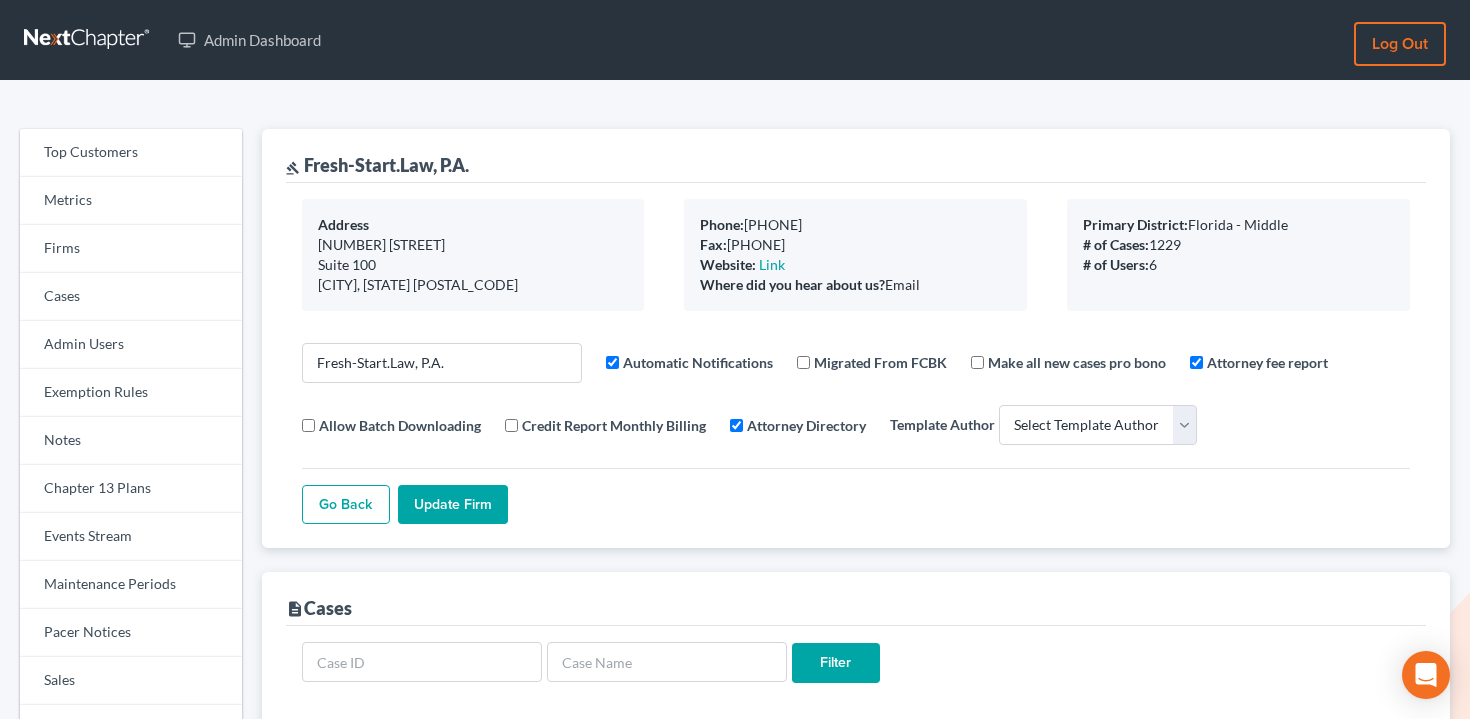select 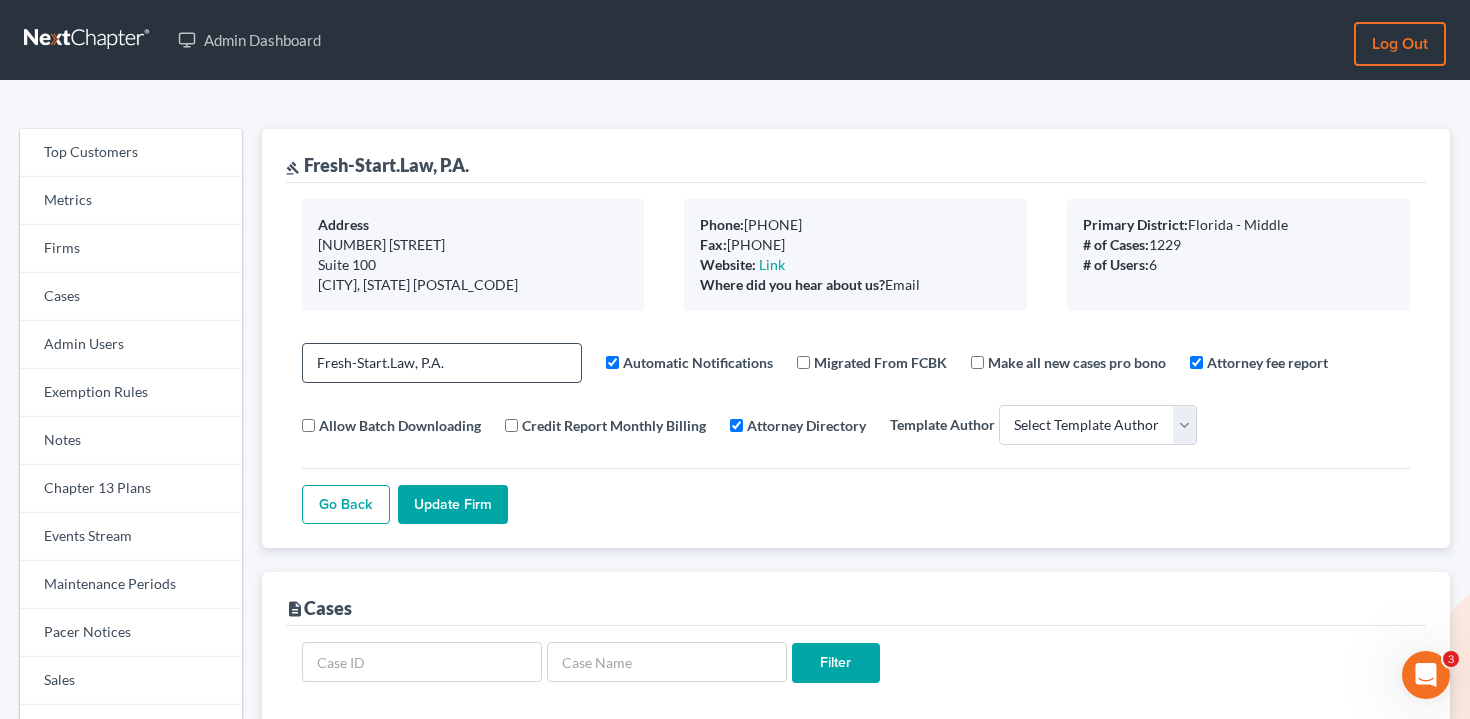 scroll, scrollTop: 0, scrollLeft: 0, axis: both 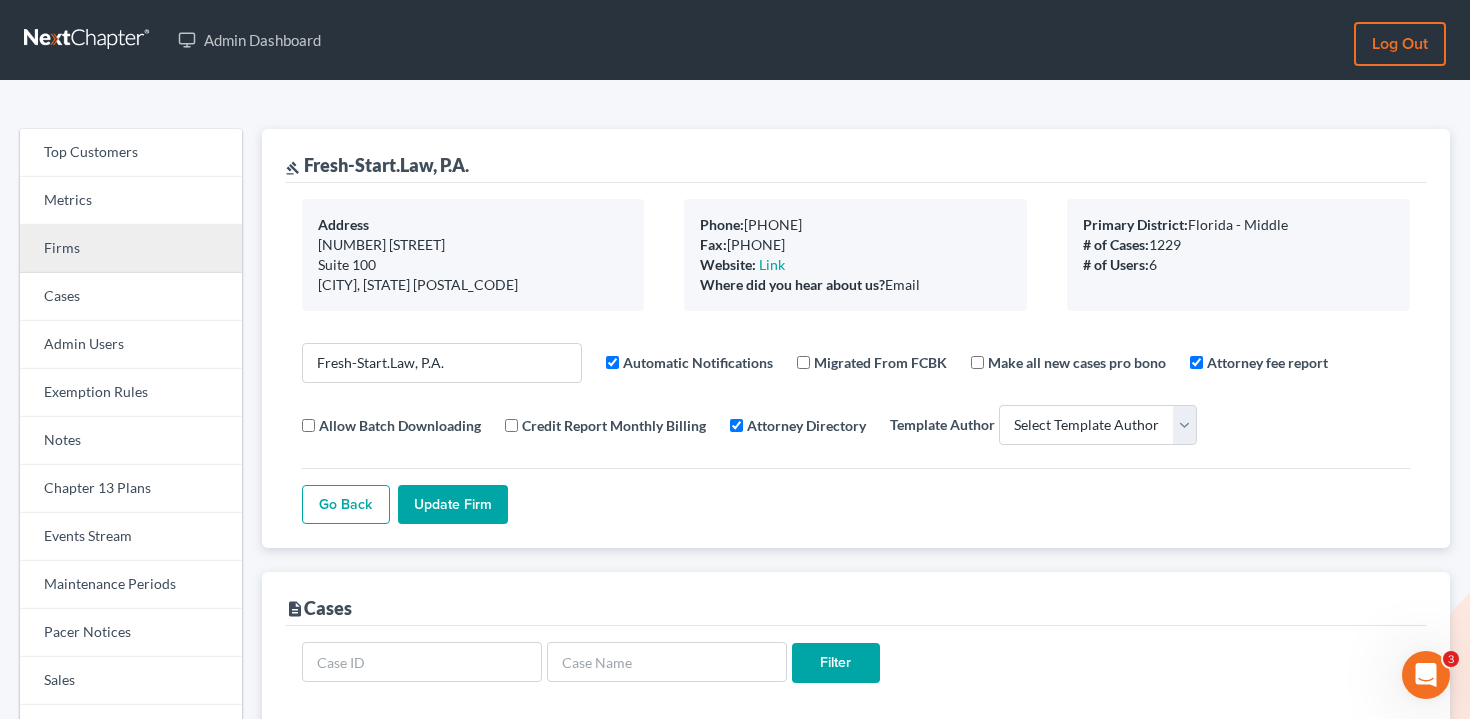 click on "Firms" at bounding box center [131, 249] 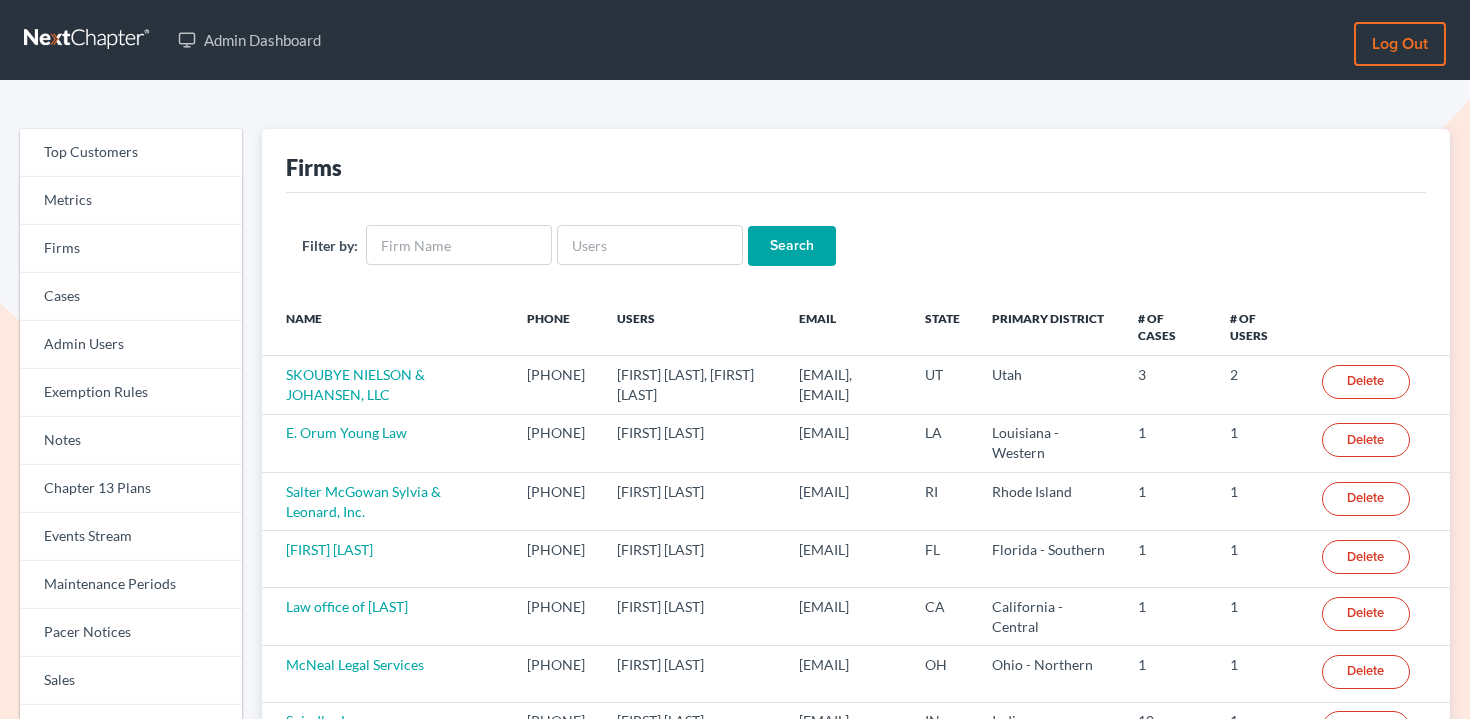 scroll, scrollTop: 0, scrollLeft: 0, axis: both 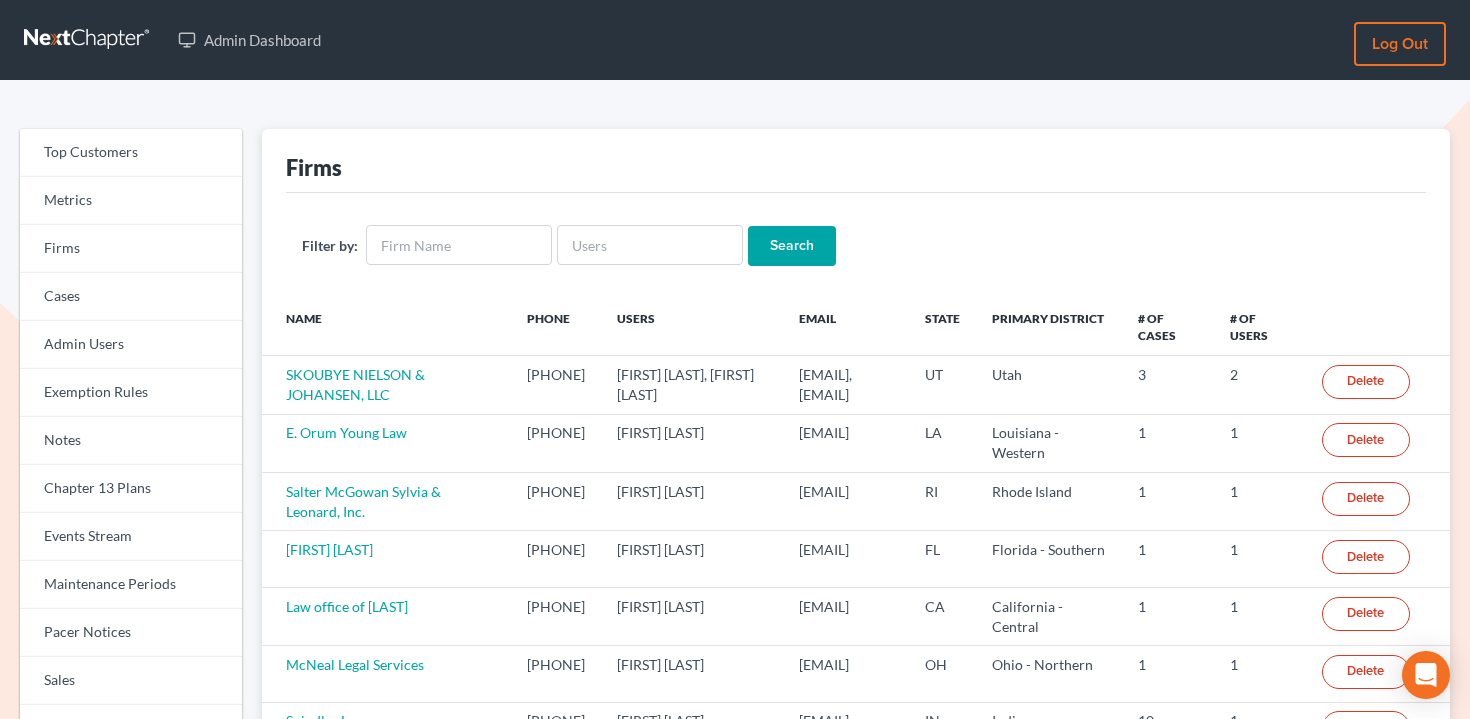 click on "Filter by: Search" at bounding box center (856, 245) 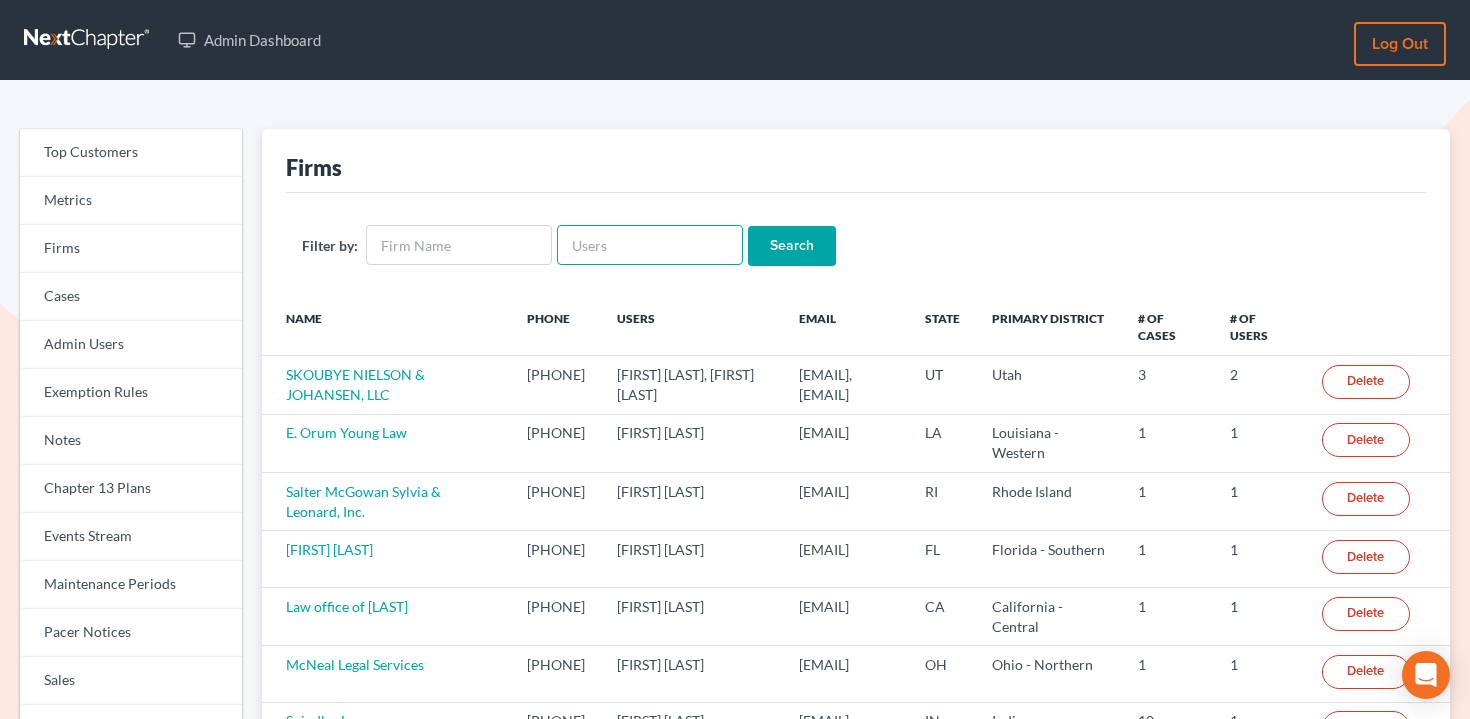 click at bounding box center (650, 245) 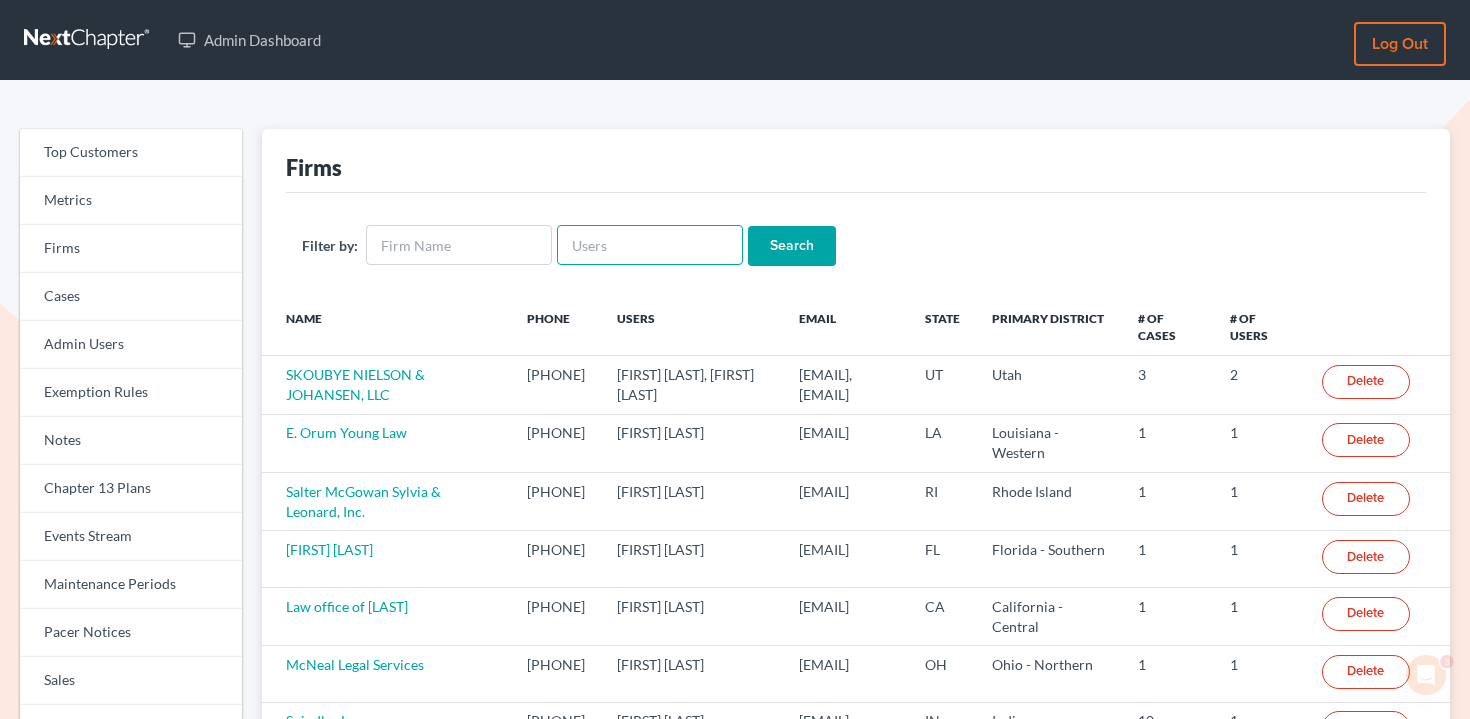 scroll, scrollTop: 0, scrollLeft: 0, axis: both 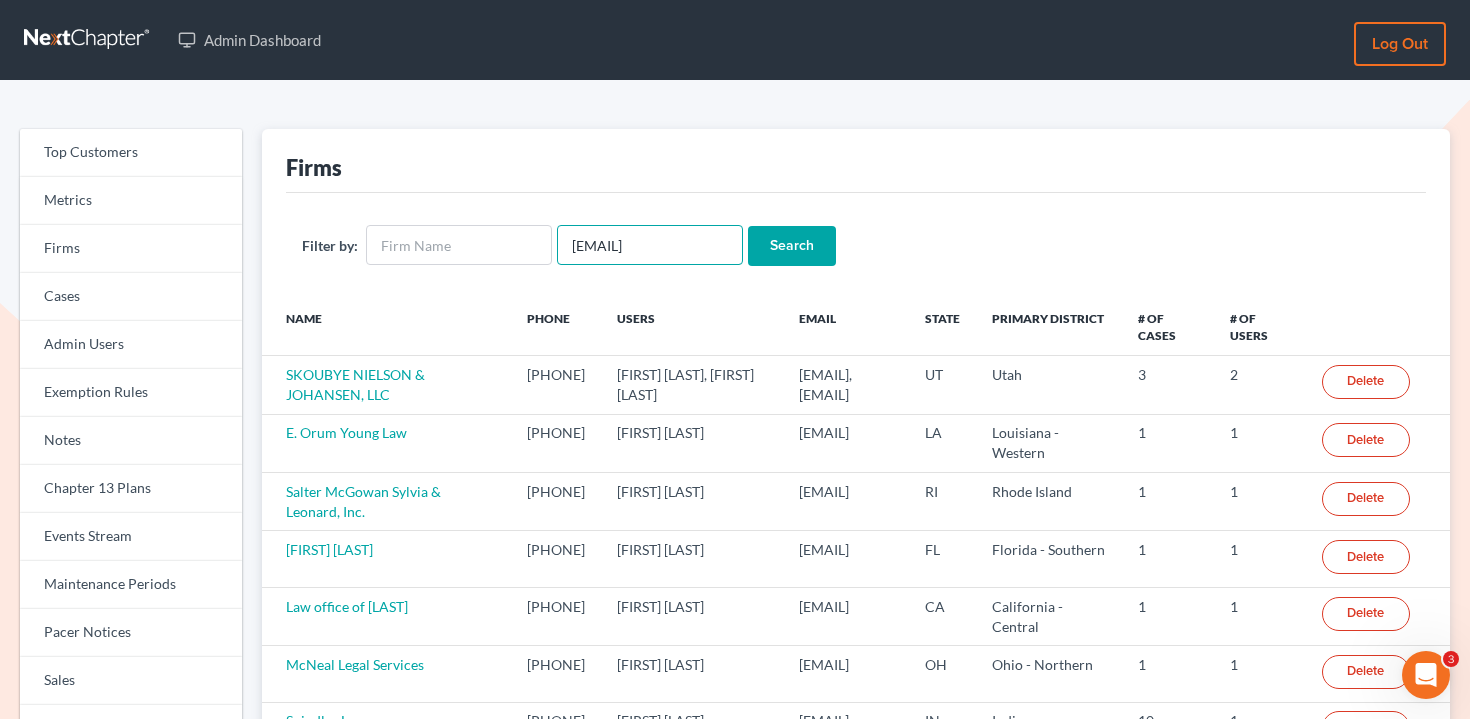 type on "jeeskim@yahoo.com" 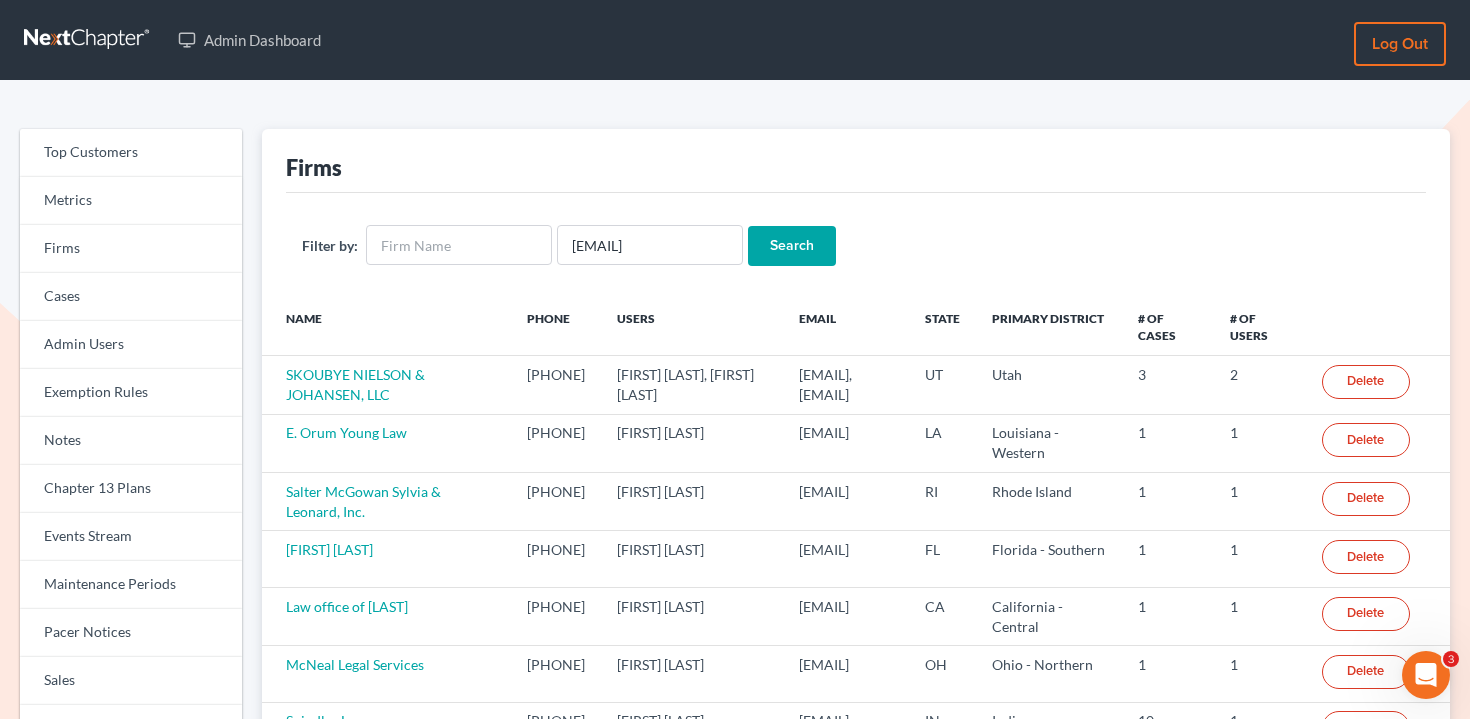 click on "Search" at bounding box center [792, 246] 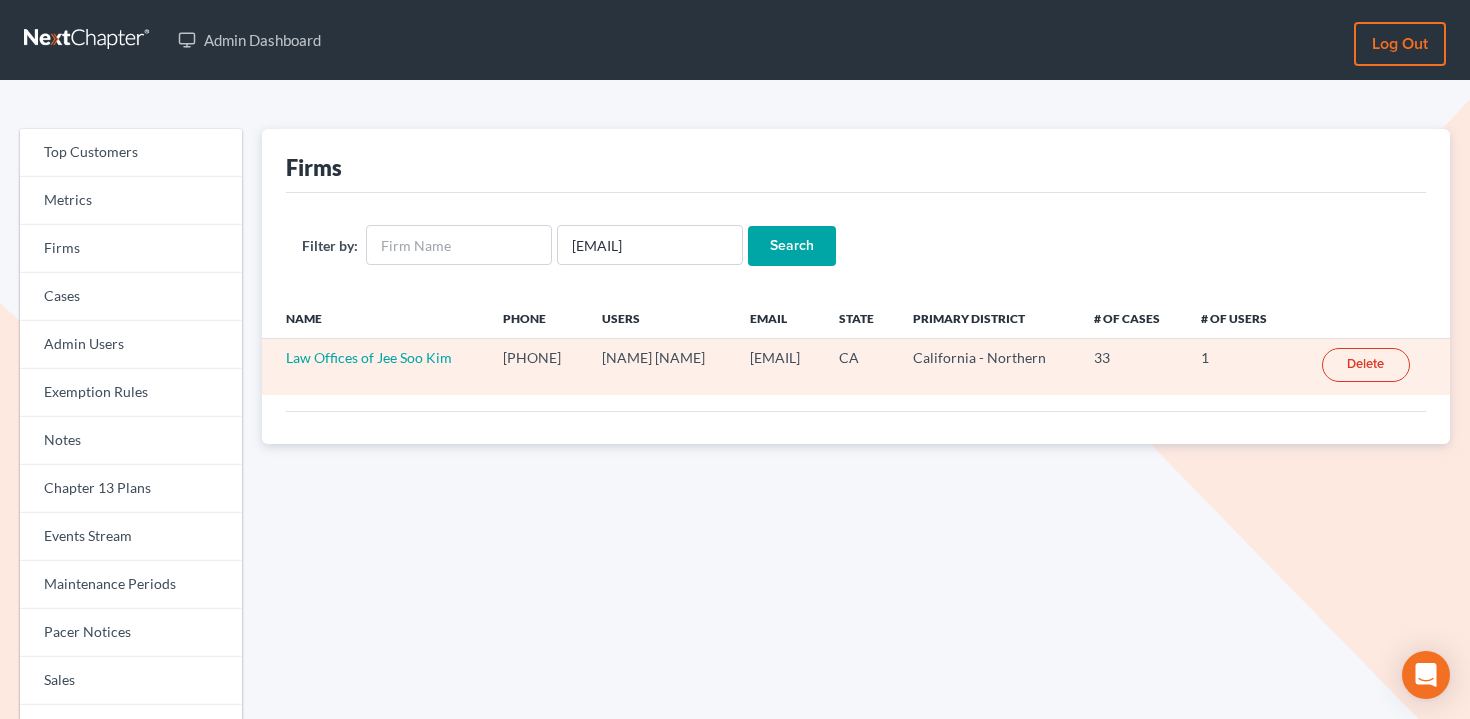 scroll, scrollTop: 0, scrollLeft: 0, axis: both 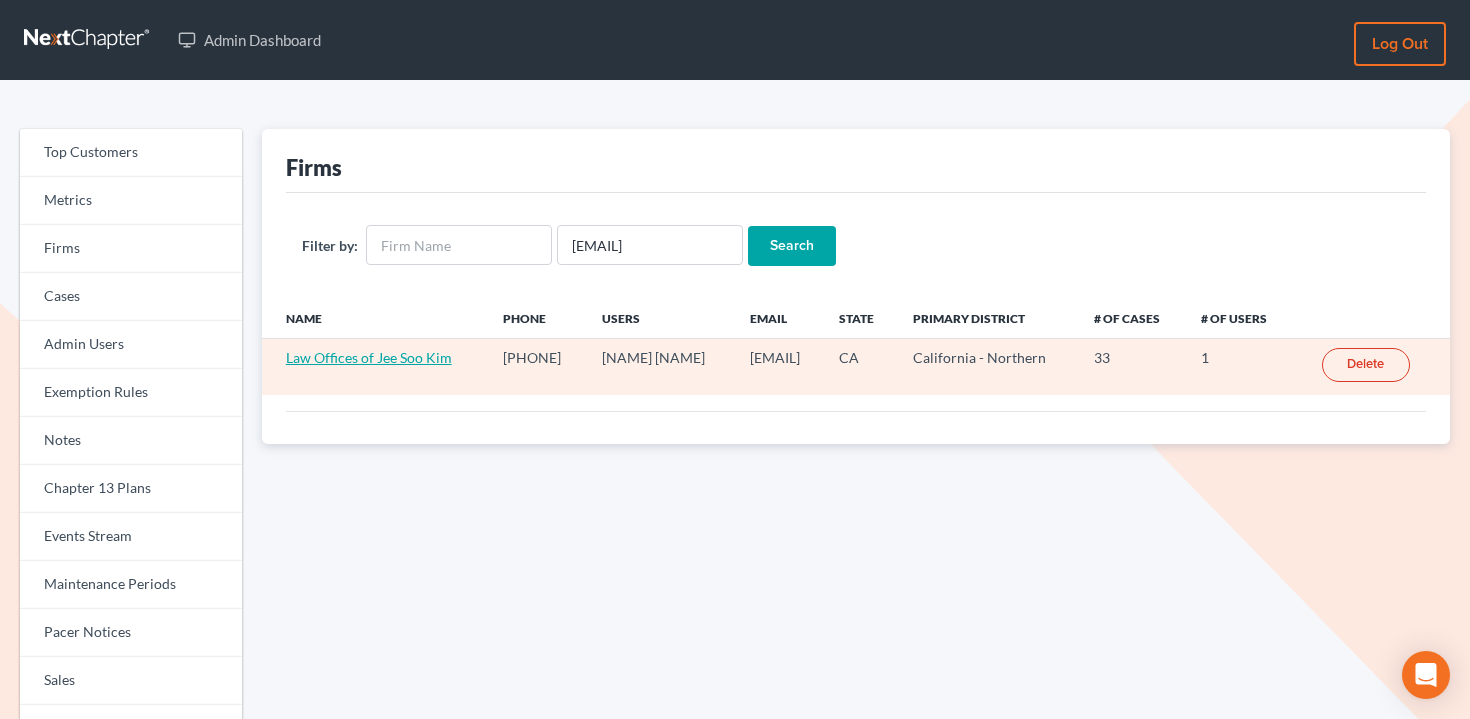 click on "Law Offices of Jee Soo Kim" at bounding box center [369, 357] 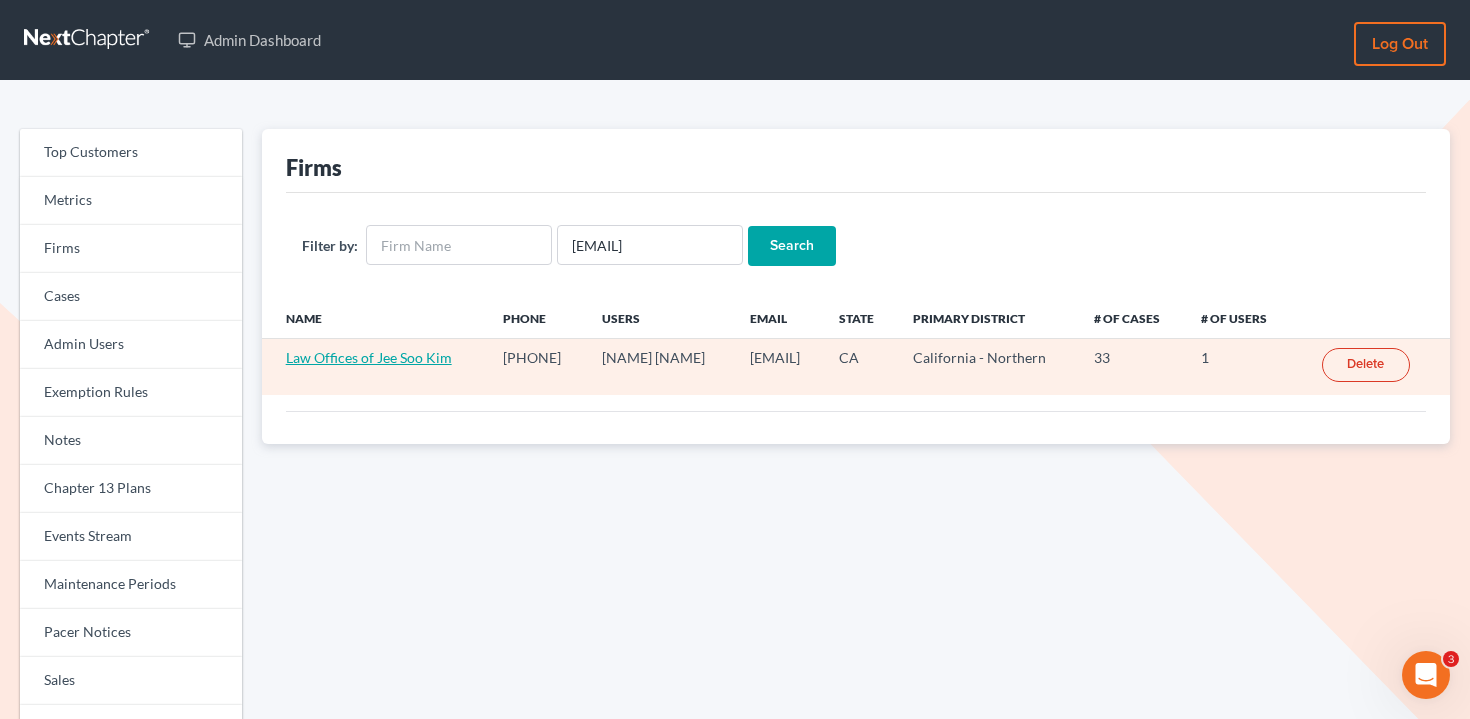 scroll, scrollTop: 0, scrollLeft: 0, axis: both 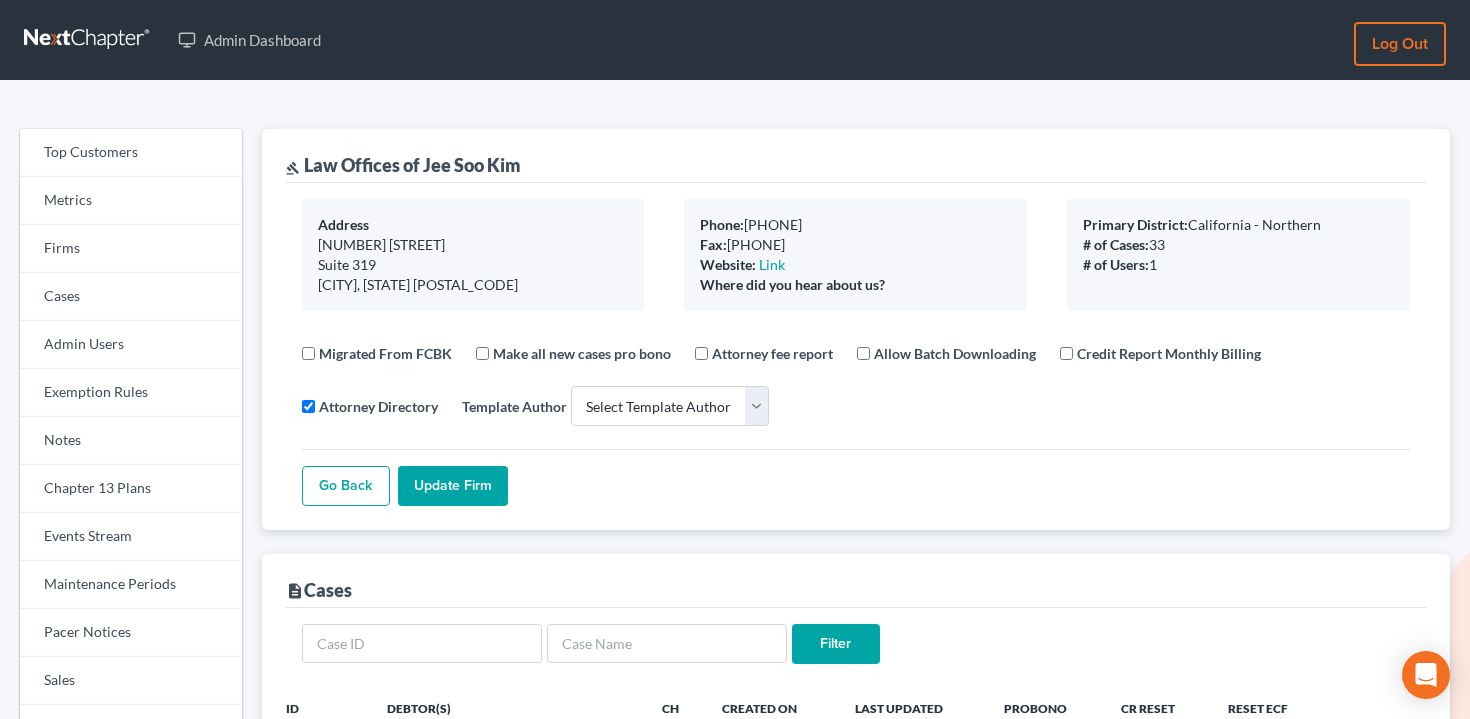 select 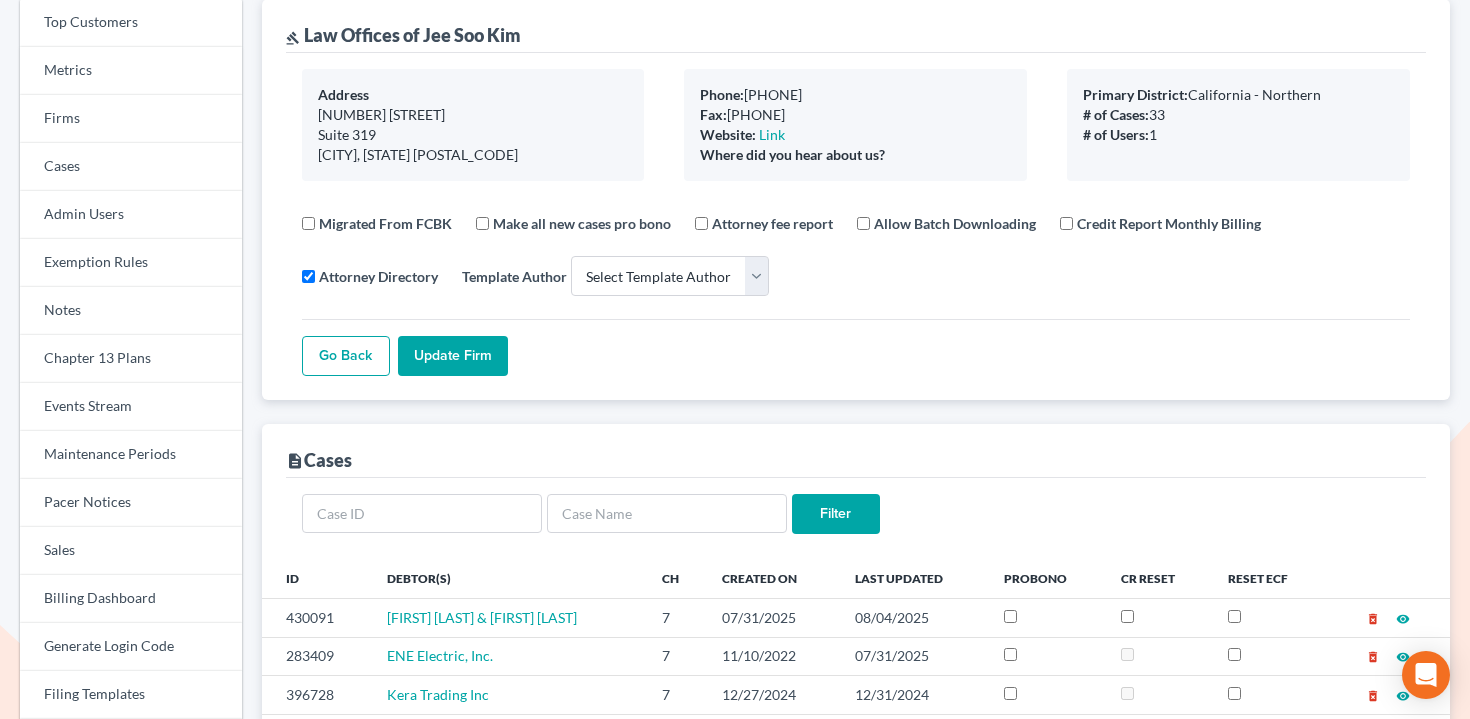 scroll, scrollTop: 311, scrollLeft: 0, axis: vertical 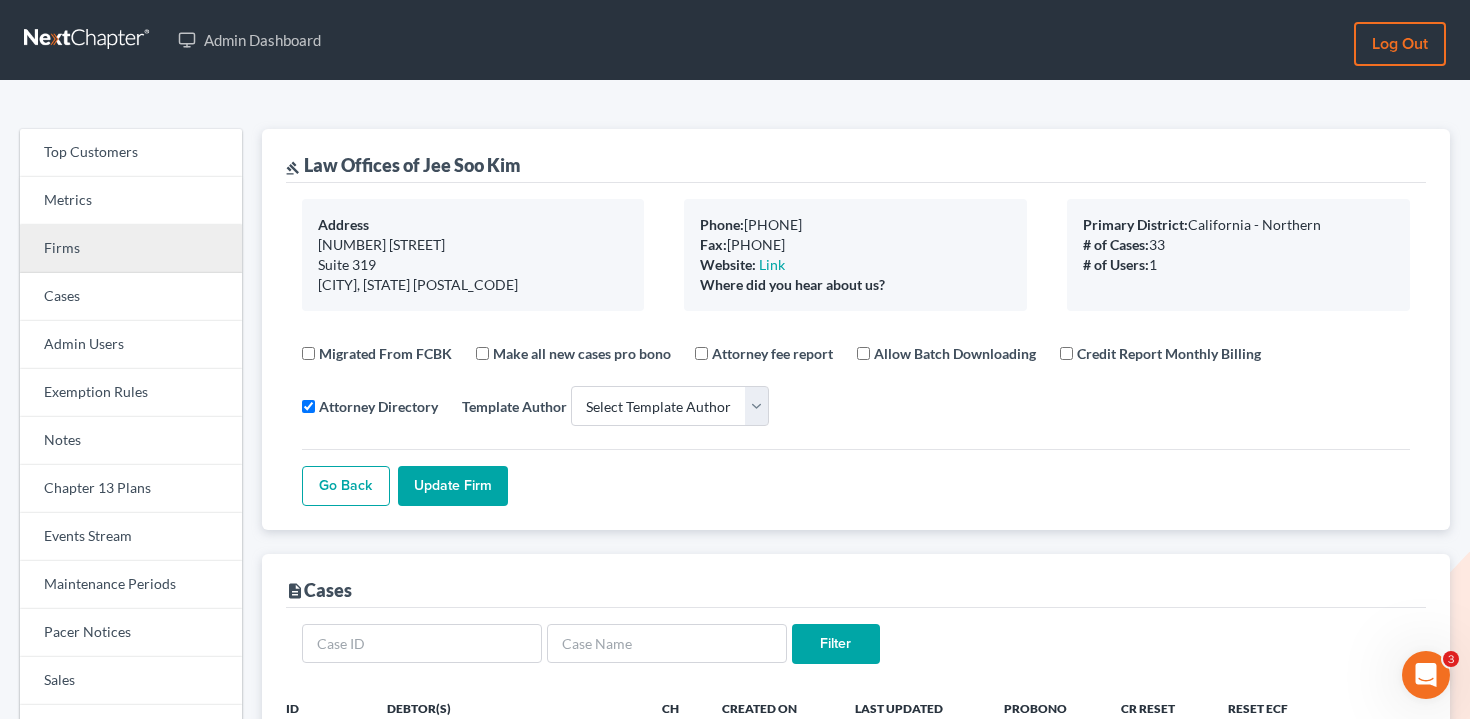 click on "Firms" at bounding box center [131, 249] 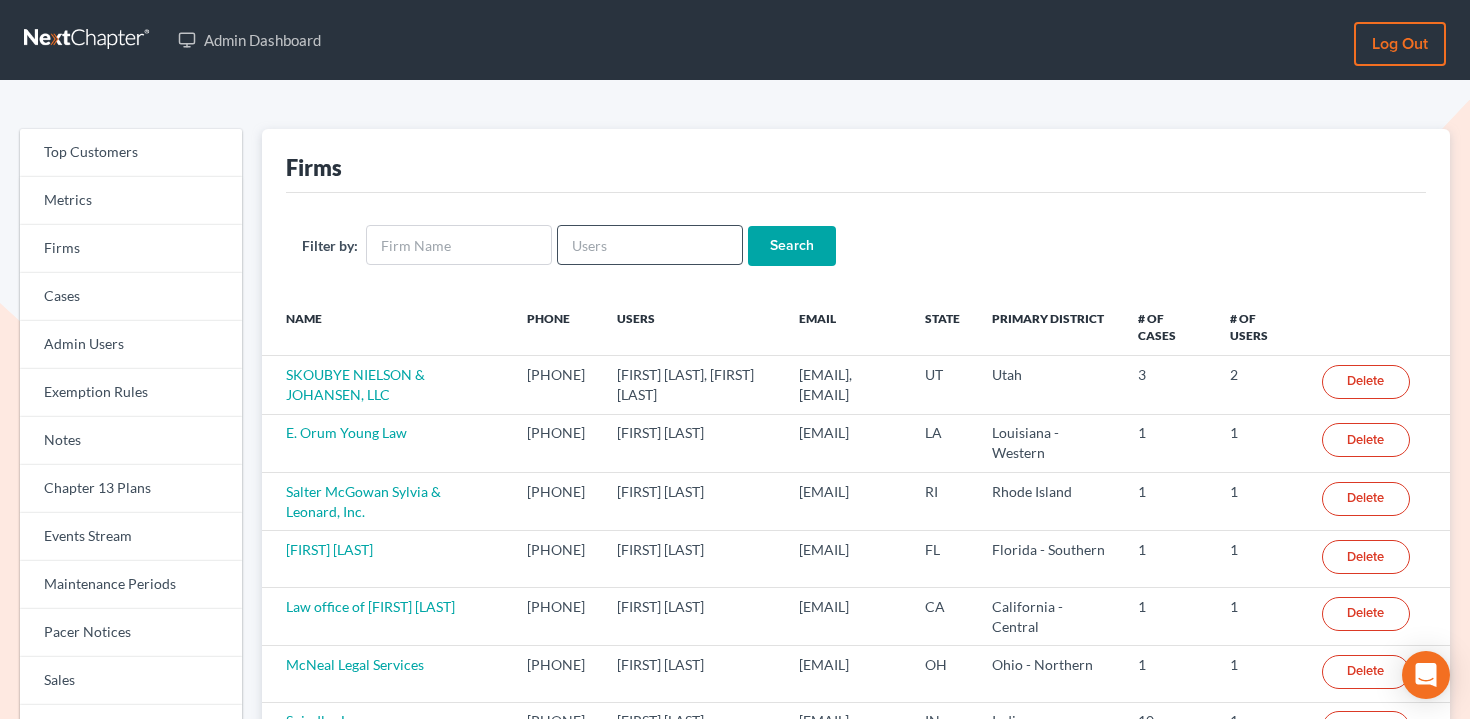 scroll, scrollTop: 0, scrollLeft: 0, axis: both 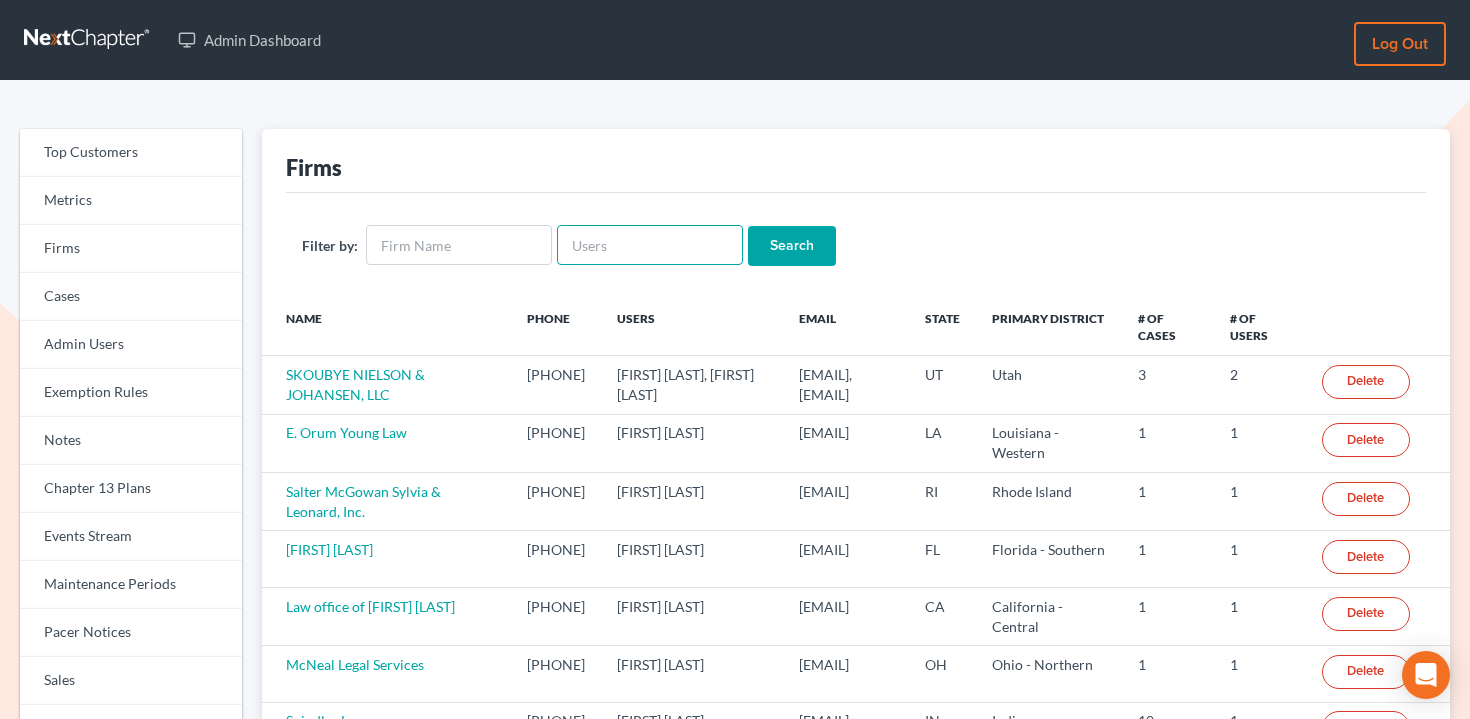click at bounding box center (650, 245) 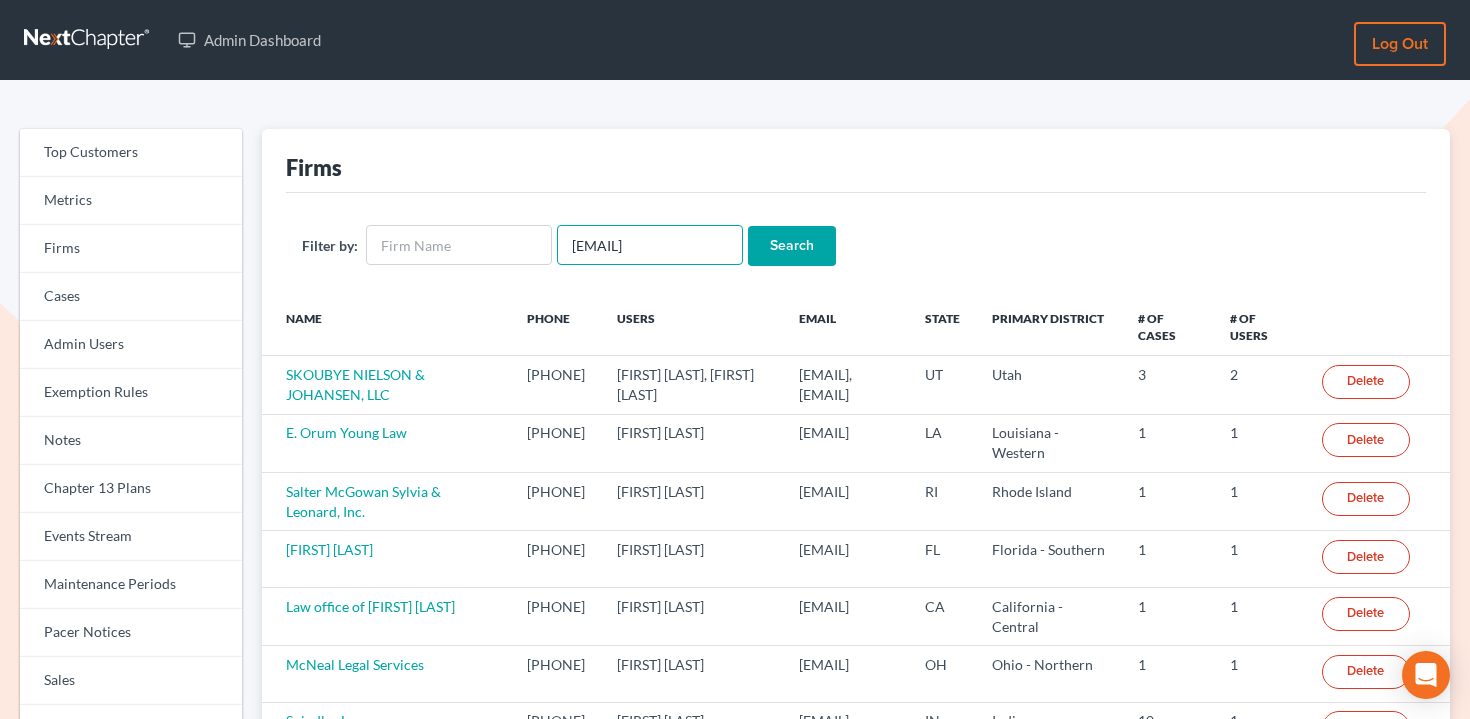 scroll, scrollTop: 0, scrollLeft: 22, axis: horizontal 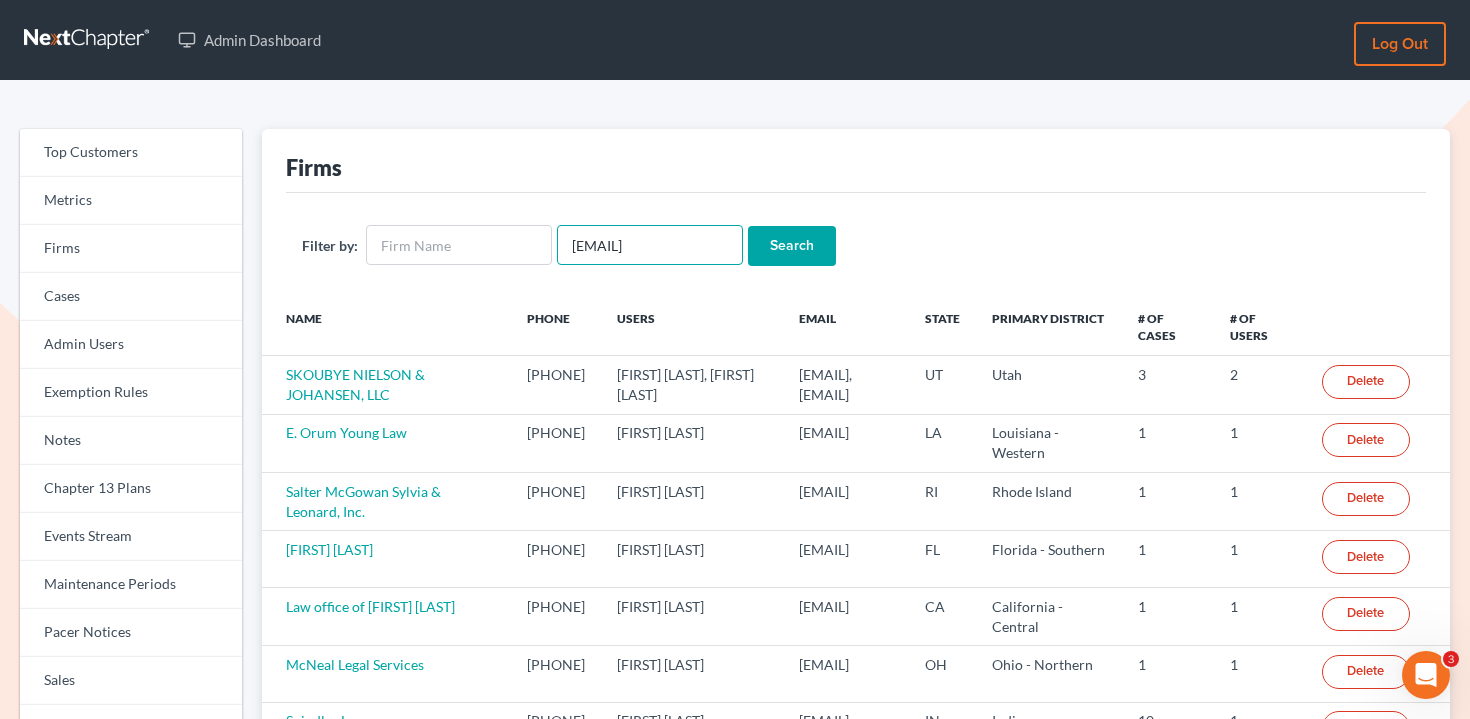 type on "[EMAIL]" 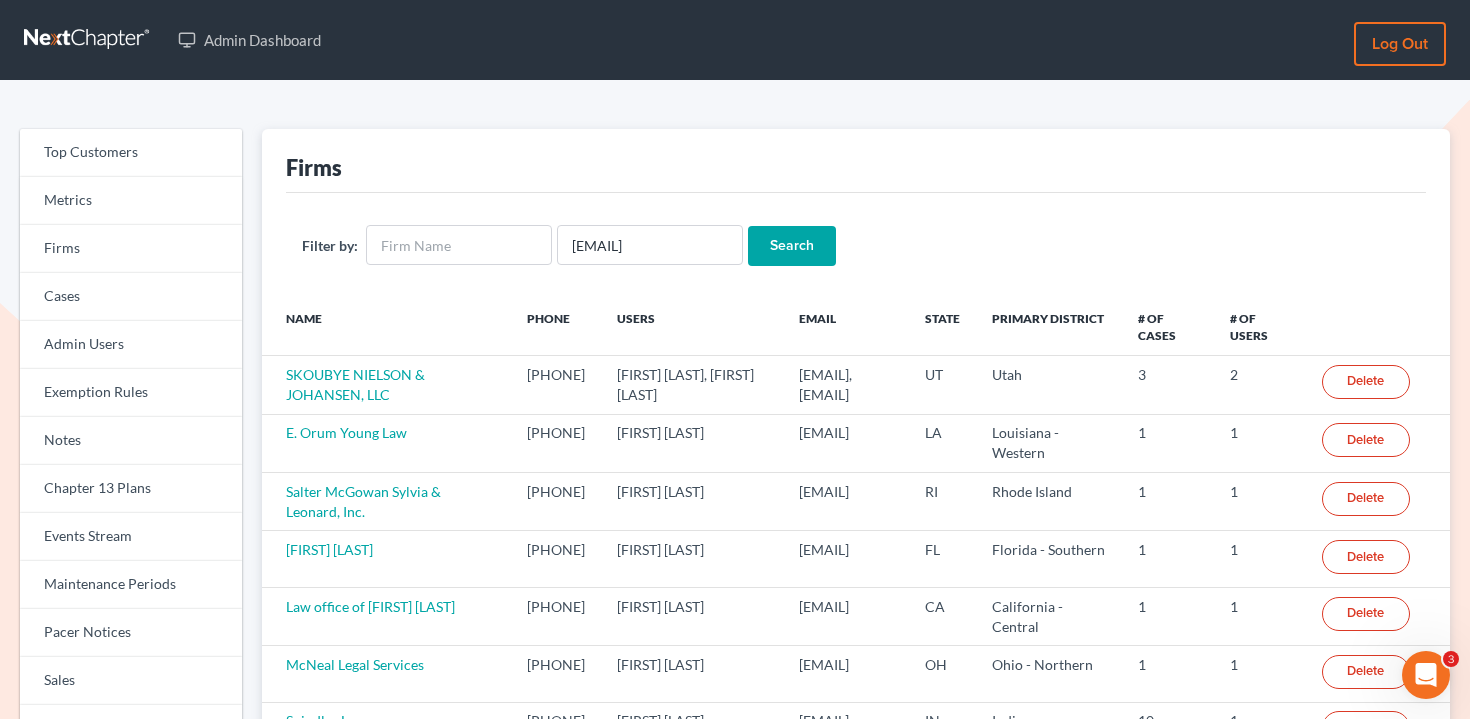 scroll, scrollTop: 0, scrollLeft: 0, axis: both 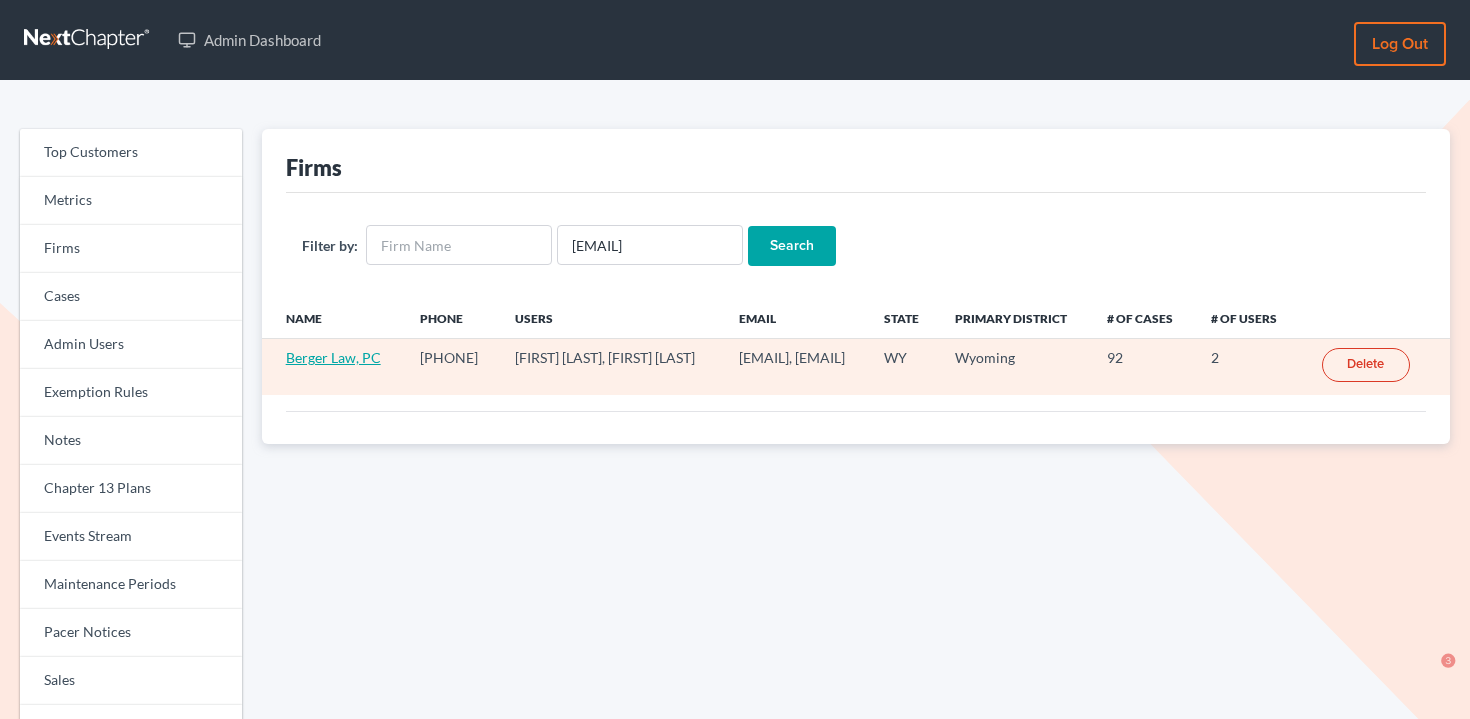 click on "Berger Law, PC" at bounding box center (333, 357) 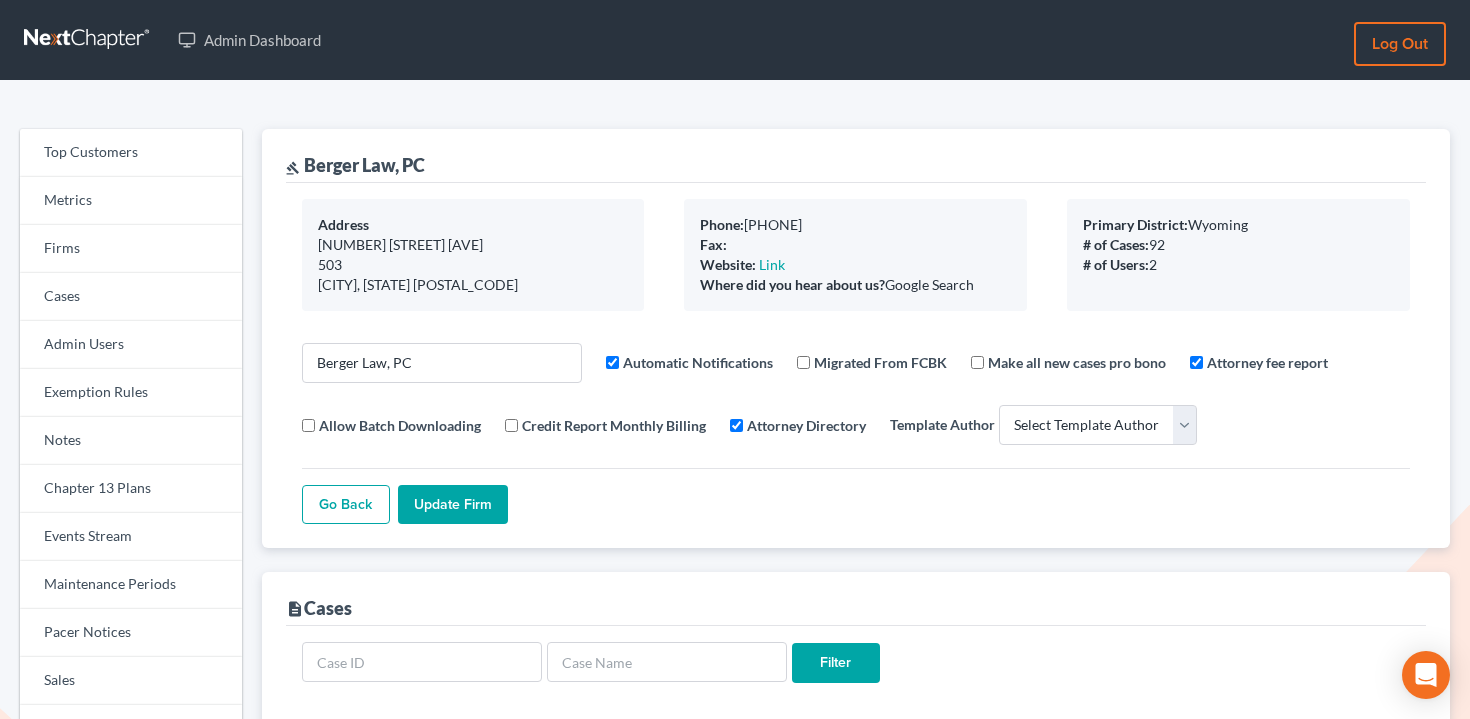 select 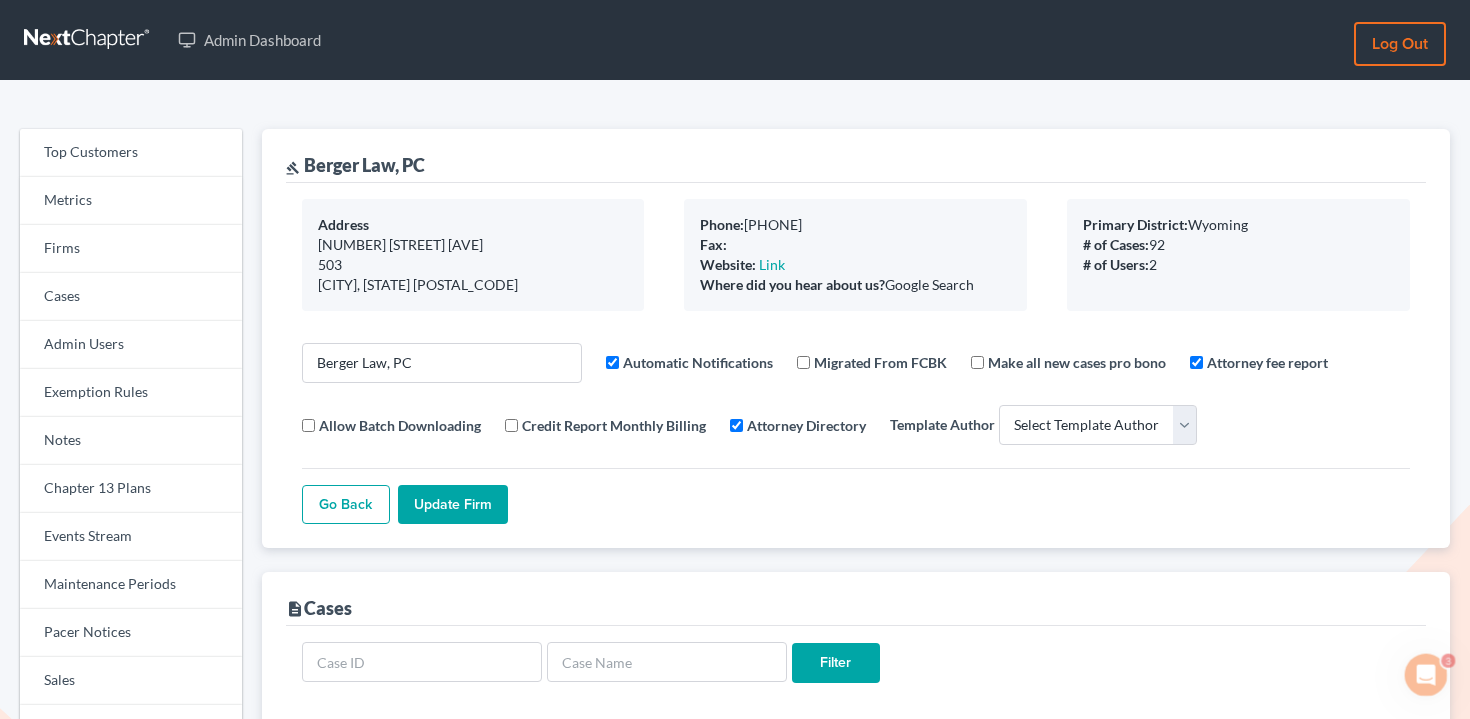 scroll, scrollTop: 0, scrollLeft: 0, axis: both 